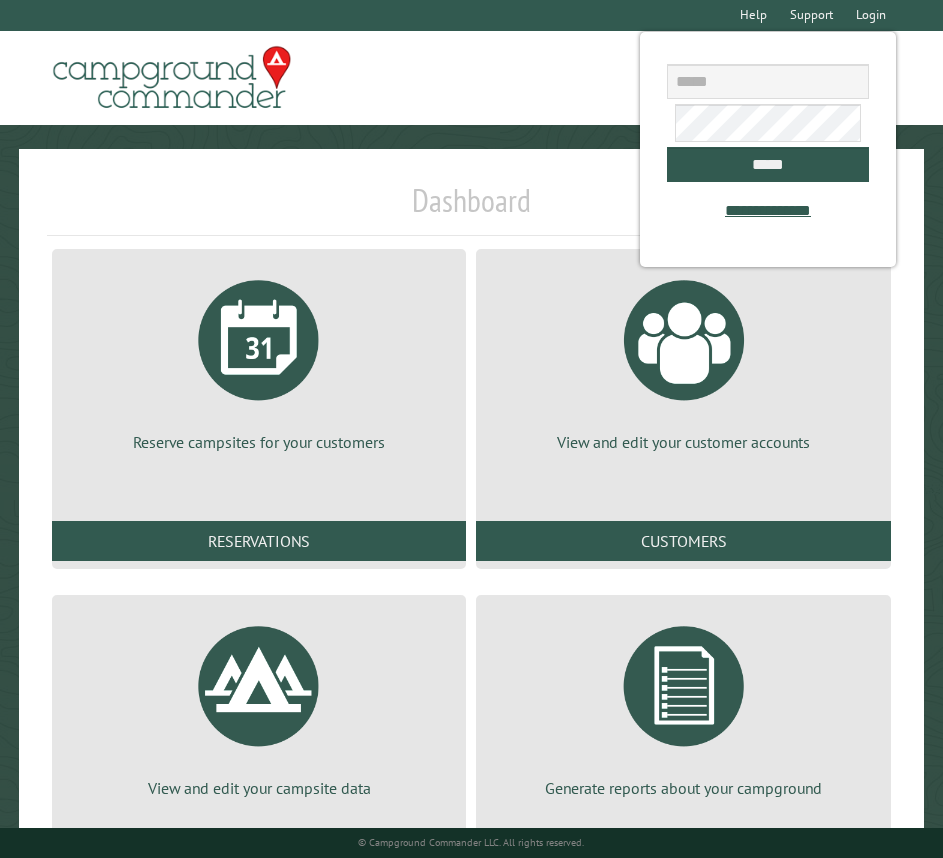 scroll, scrollTop: 0, scrollLeft: 0, axis: both 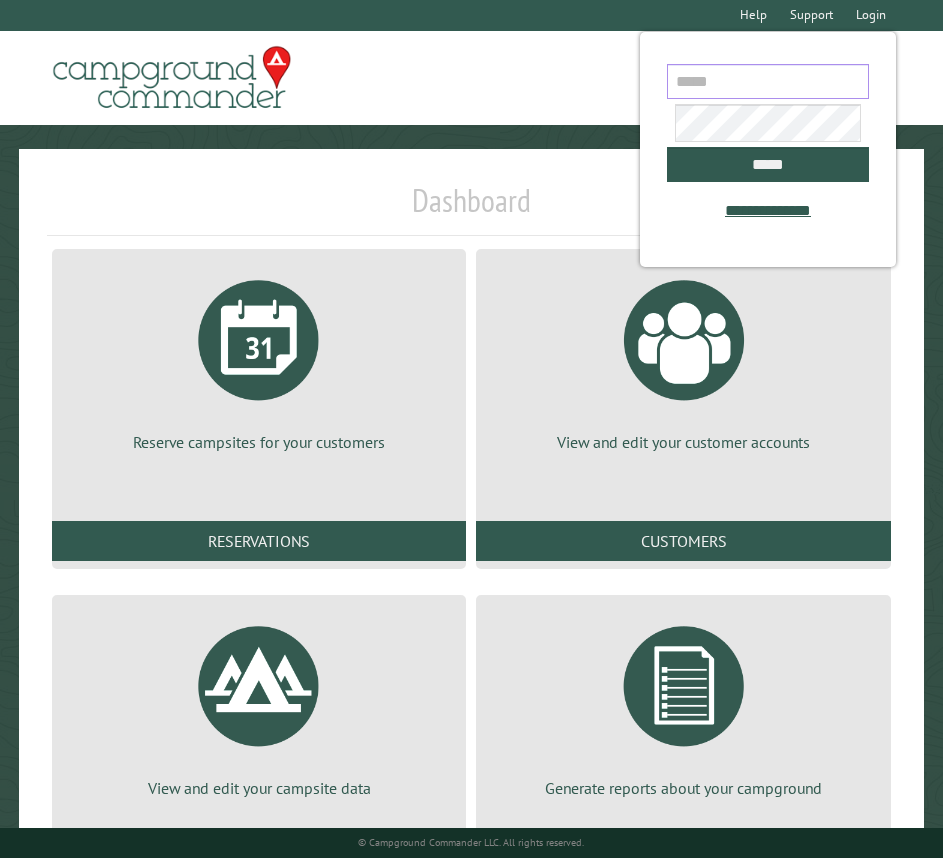 click at bounding box center (768, 81) 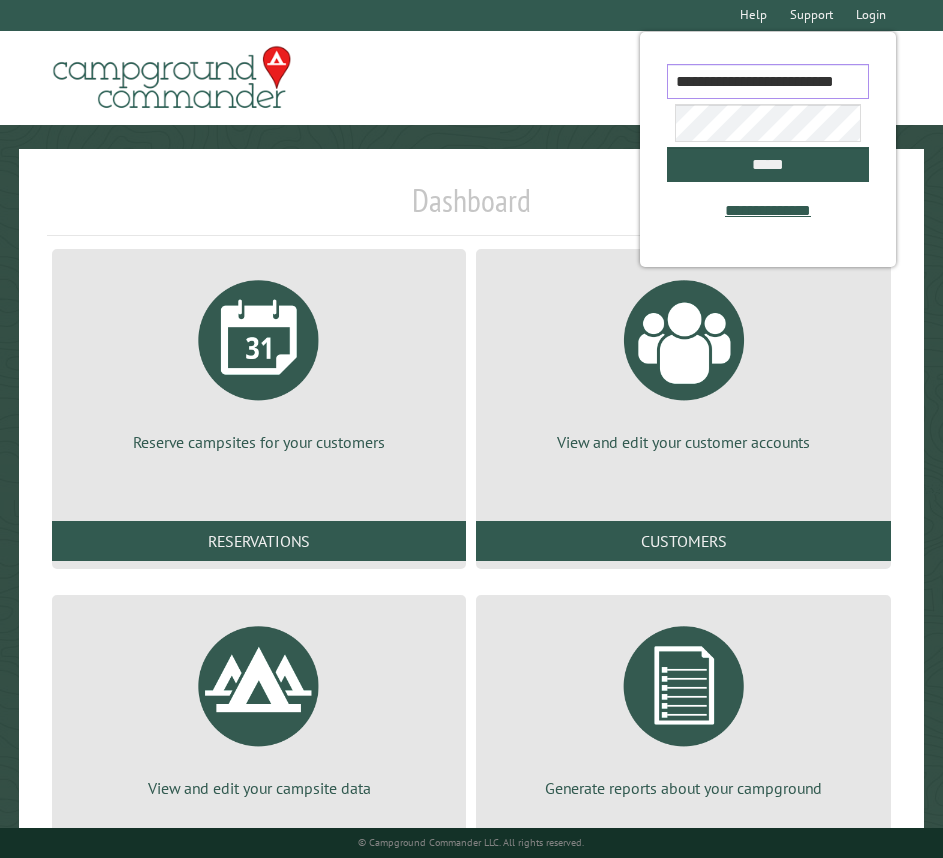 click on "**********" at bounding box center [768, 81] 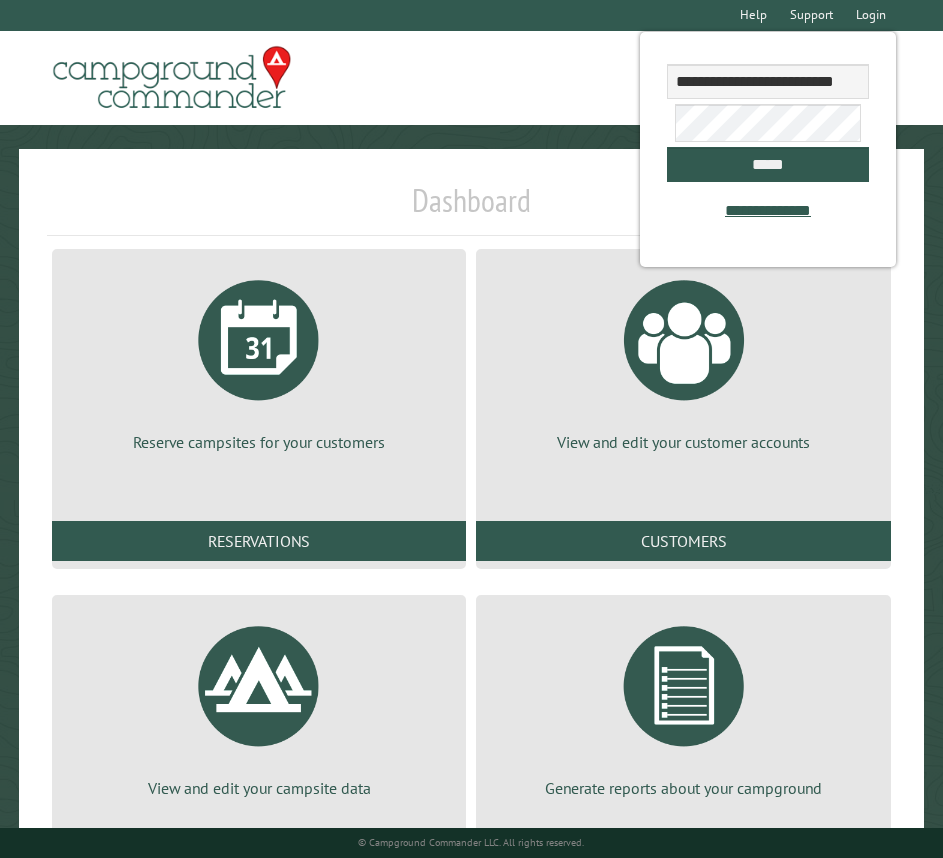 click on "**********" at bounding box center [768, 149] 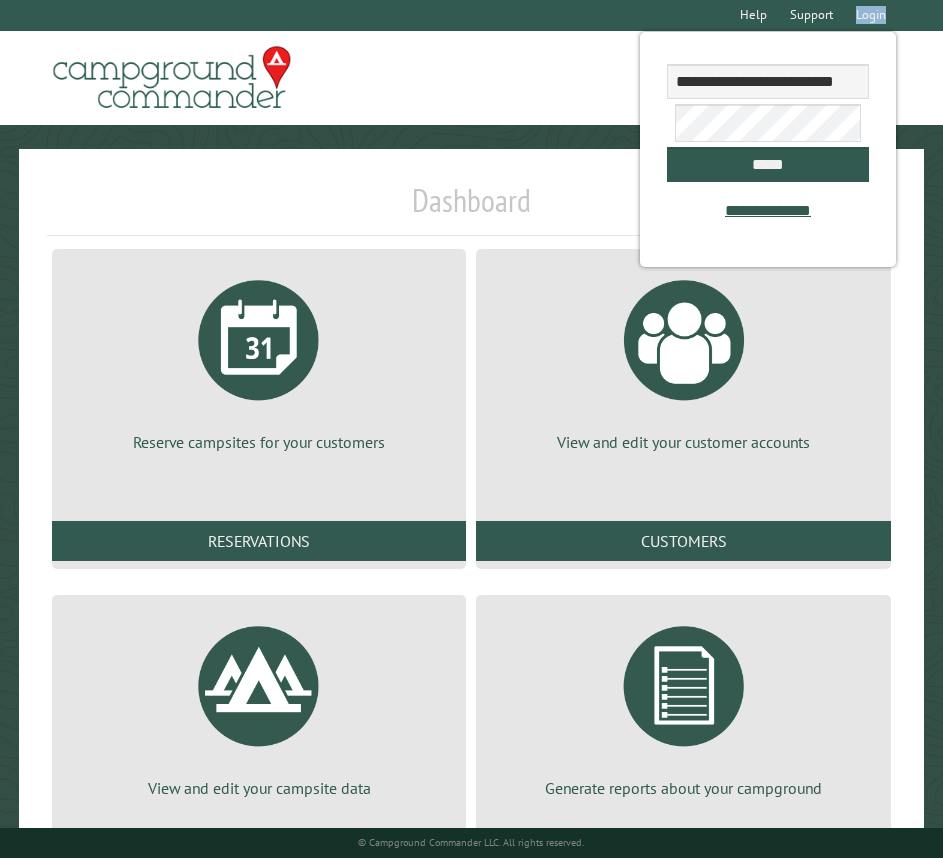 click on "**********" at bounding box center (768, 149) 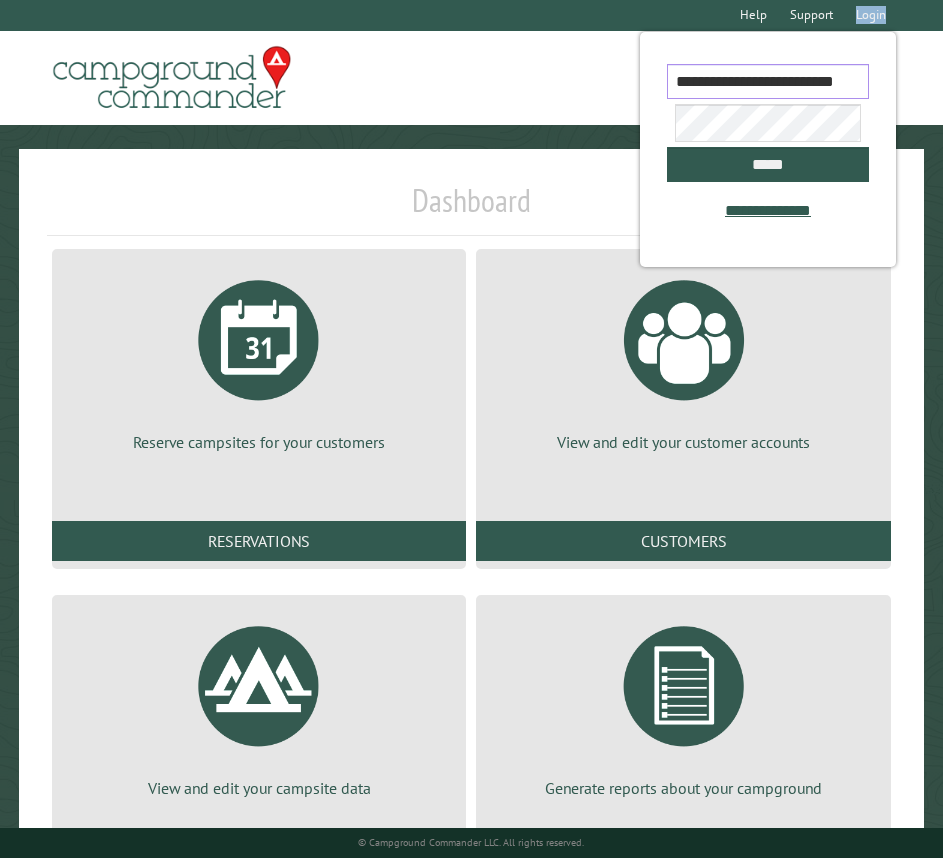 click on "**********" at bounding box center (768, 81) 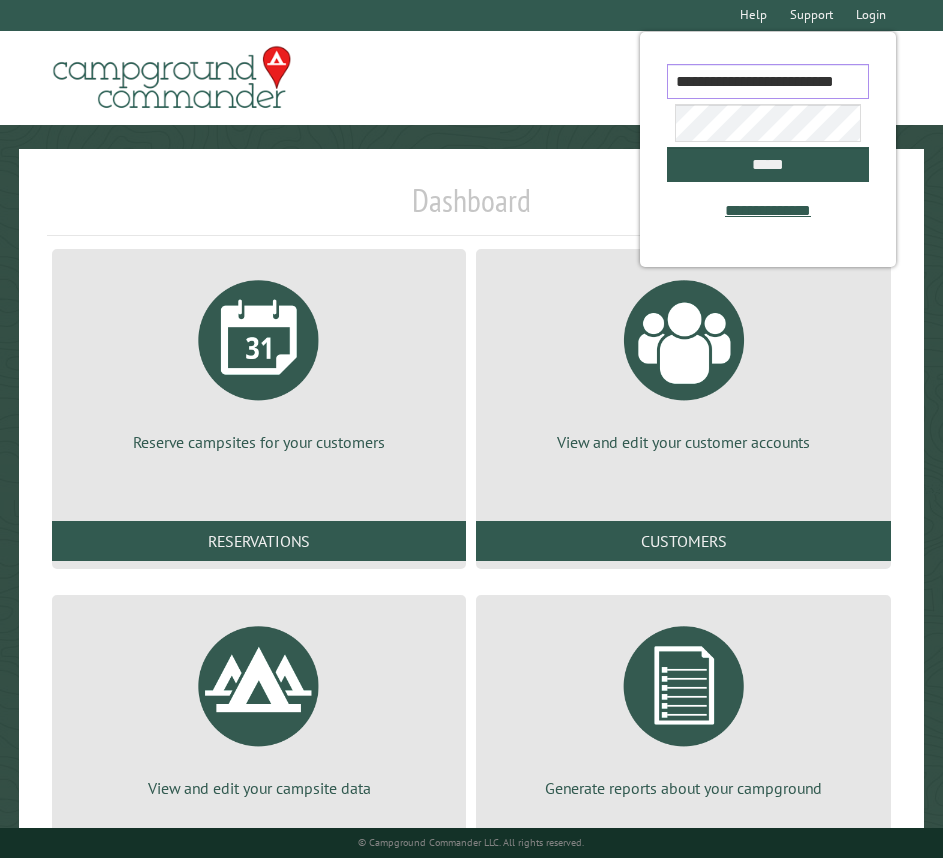 click on "**********" at bounding box center [768, 81] 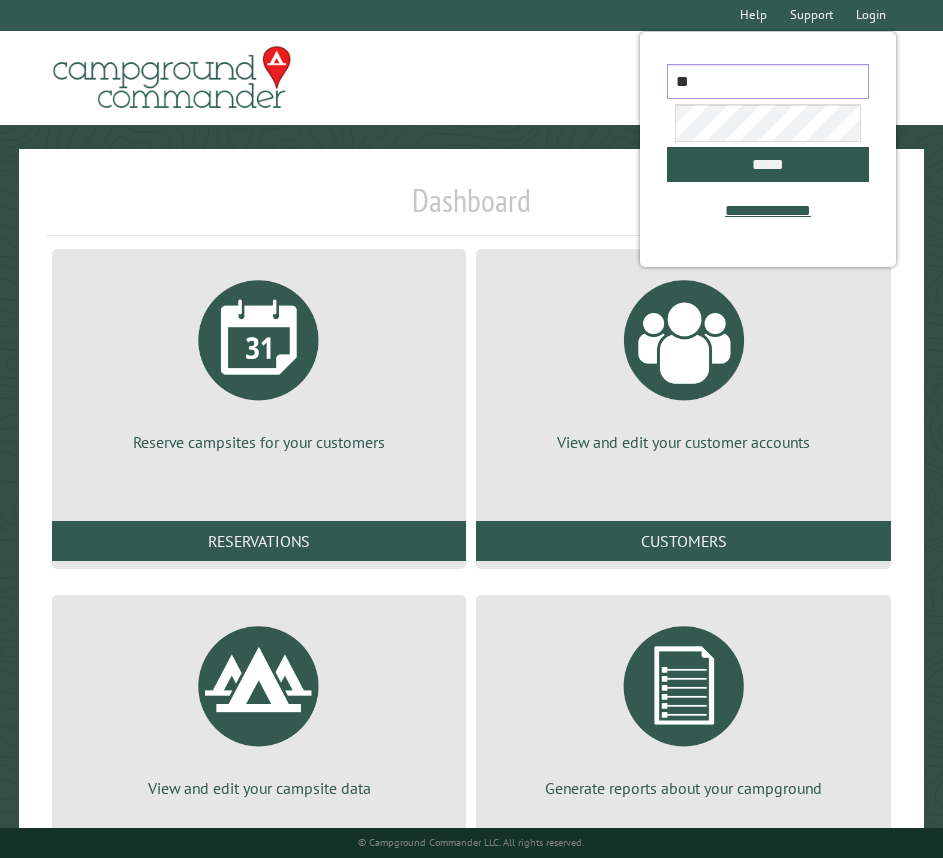 type on "**********" 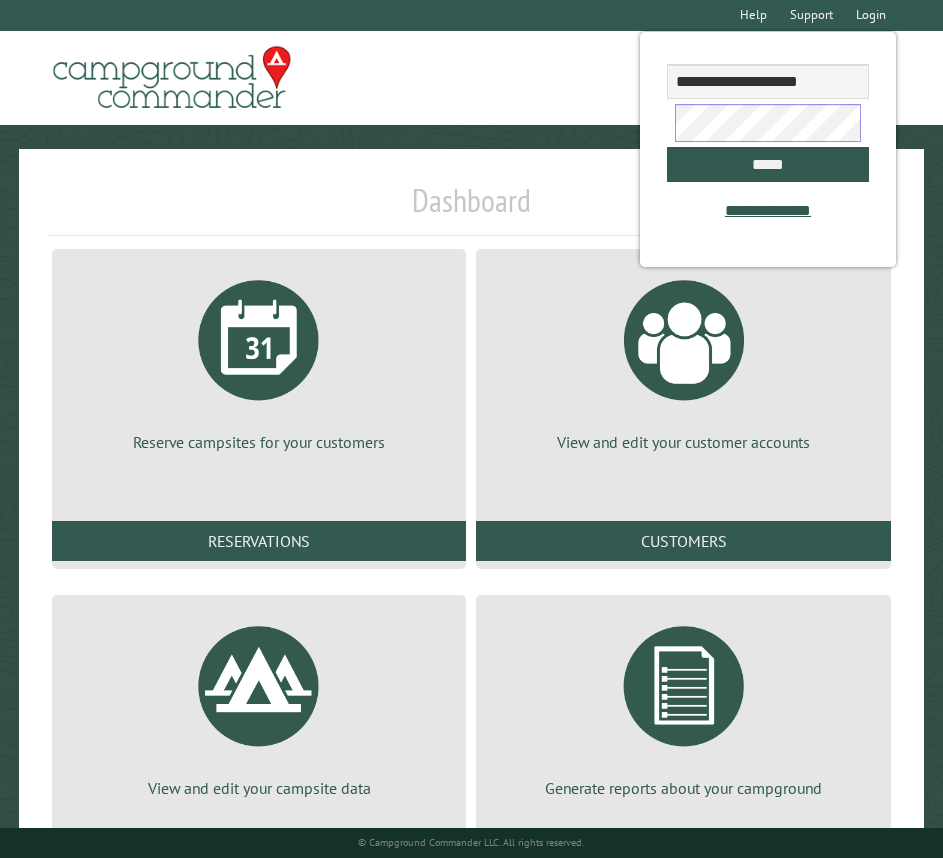 click on "*****" at bounding box center (768, 164) 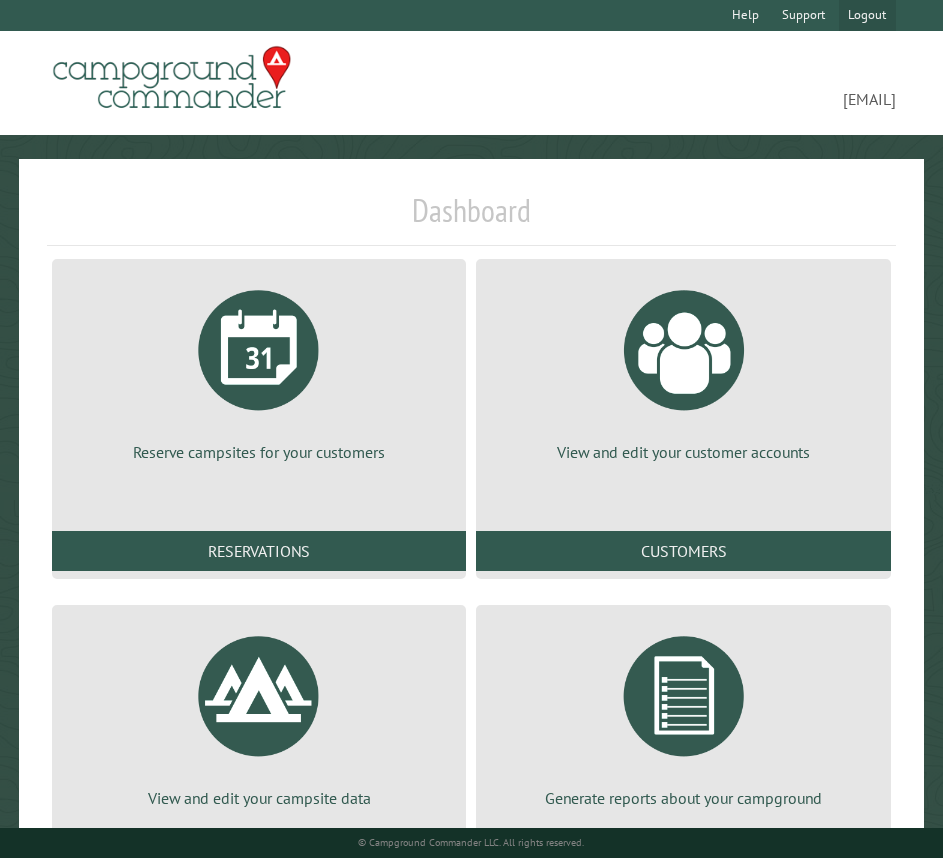 click on "Logout" at bounding box center (867, 15) 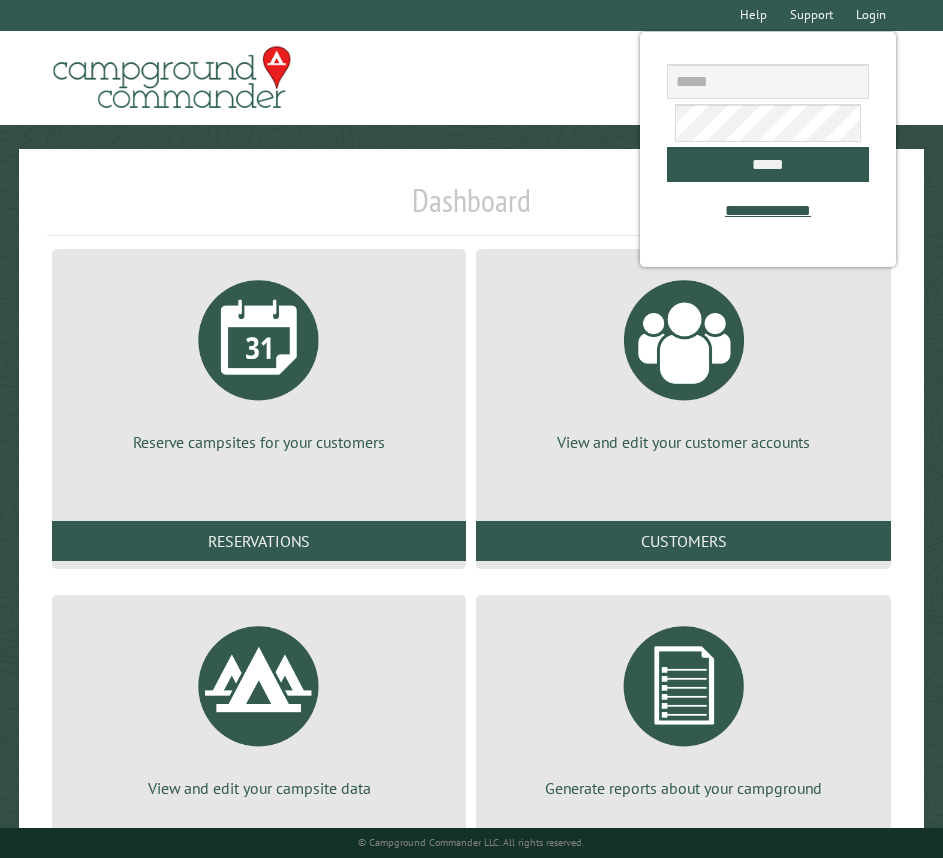 scroll, scrollTop: 0, scrollLeft: 0, axis: both 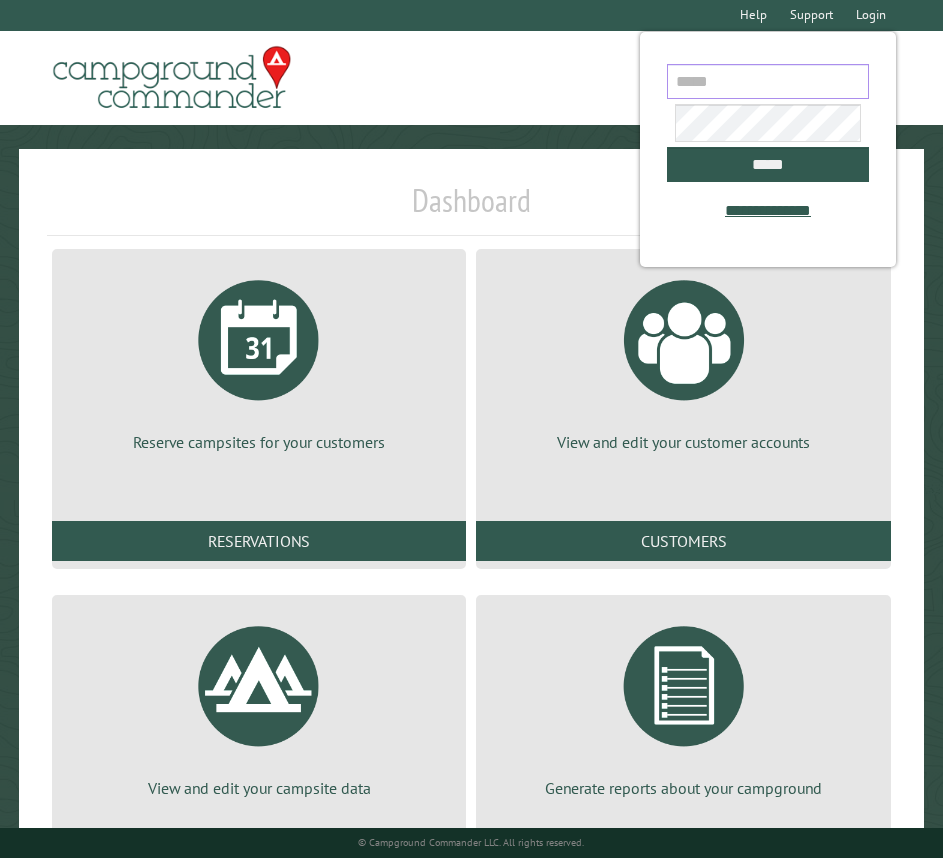 click at bounding box center (768, 81) 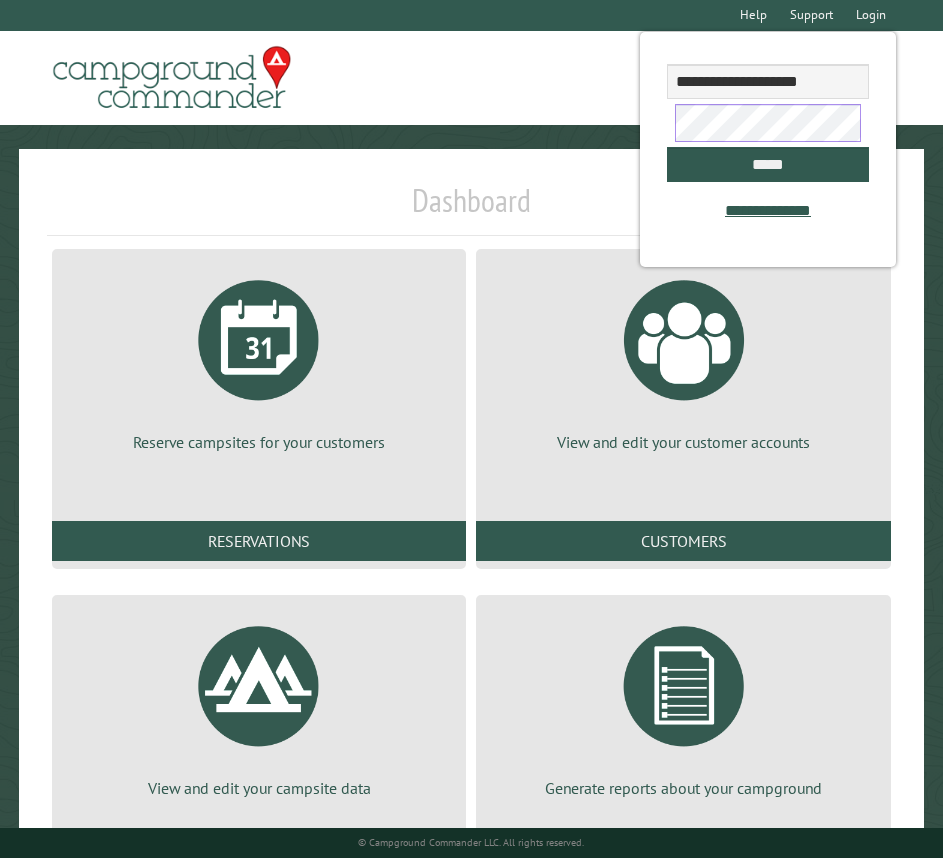 click on "*****" at bounding box center (768, 164) 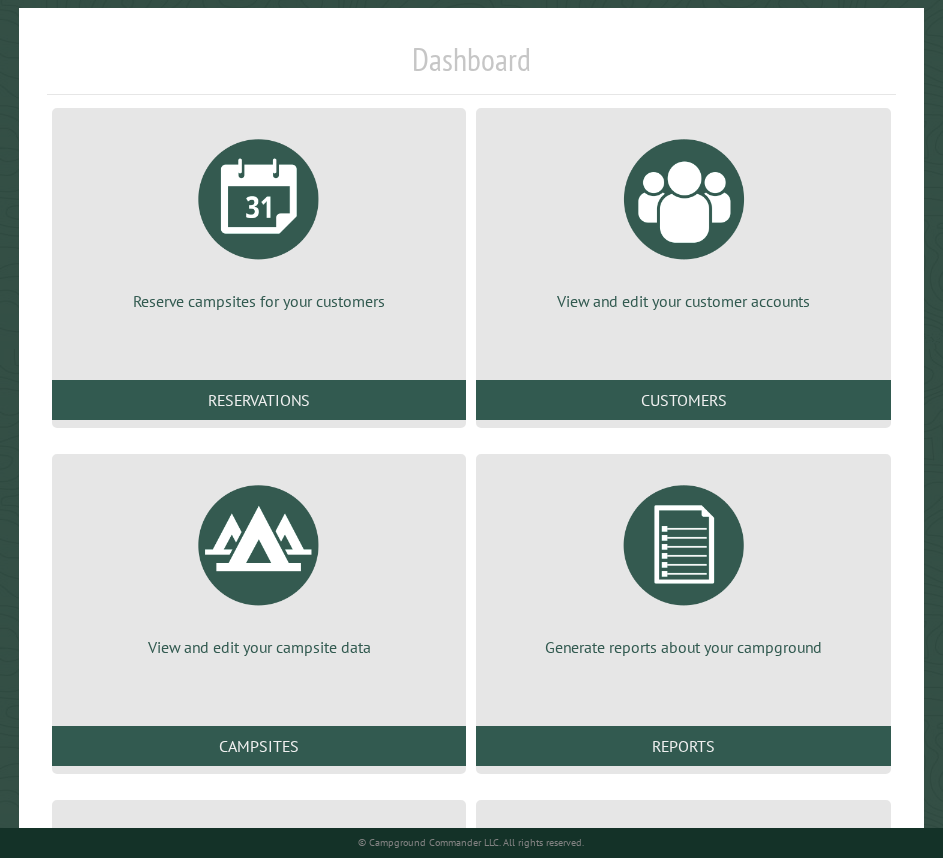 scroll, scrollTop: 400, scrollLeft: 0, axis: vertical 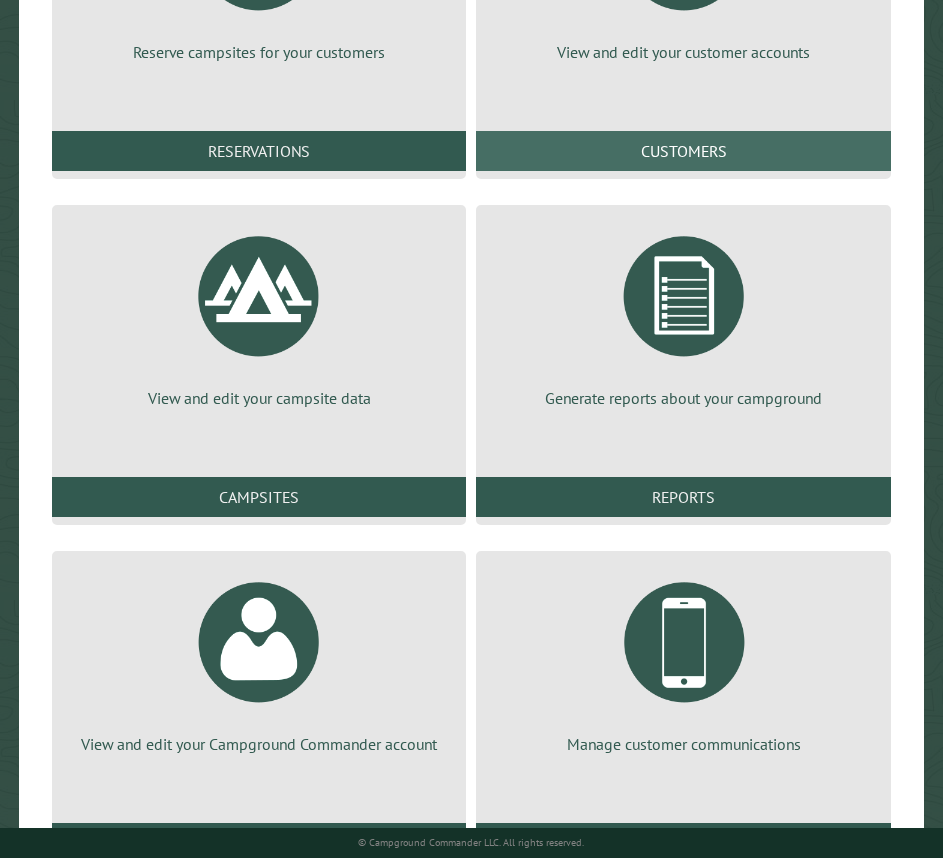 click on "Customers" at bounding box center (683, 151) 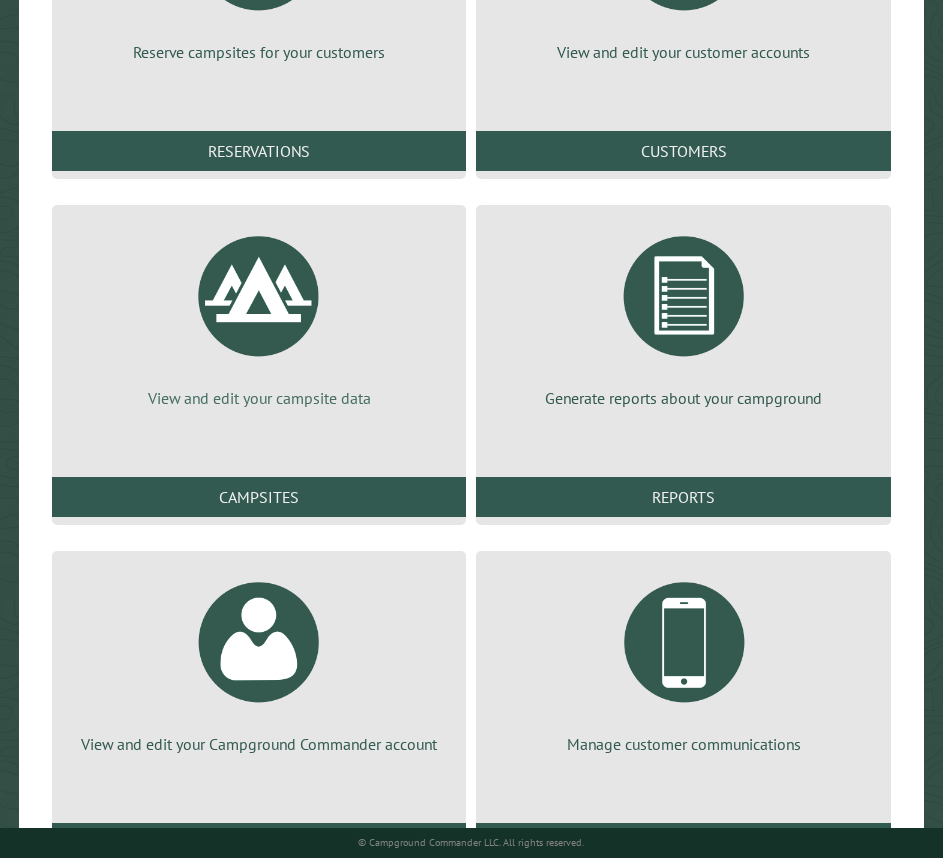 scroll, scrollTop: 100, scrollLeft: 0, axis: vertical 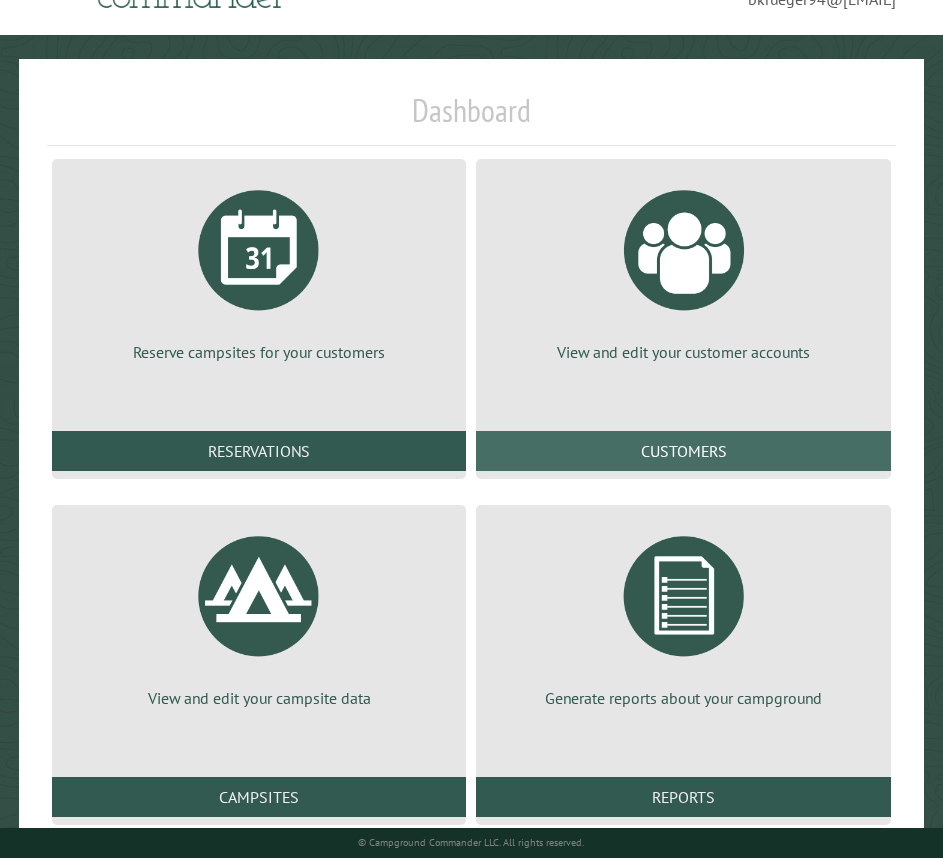 click on "Customers" at bounding box center [683, 451] 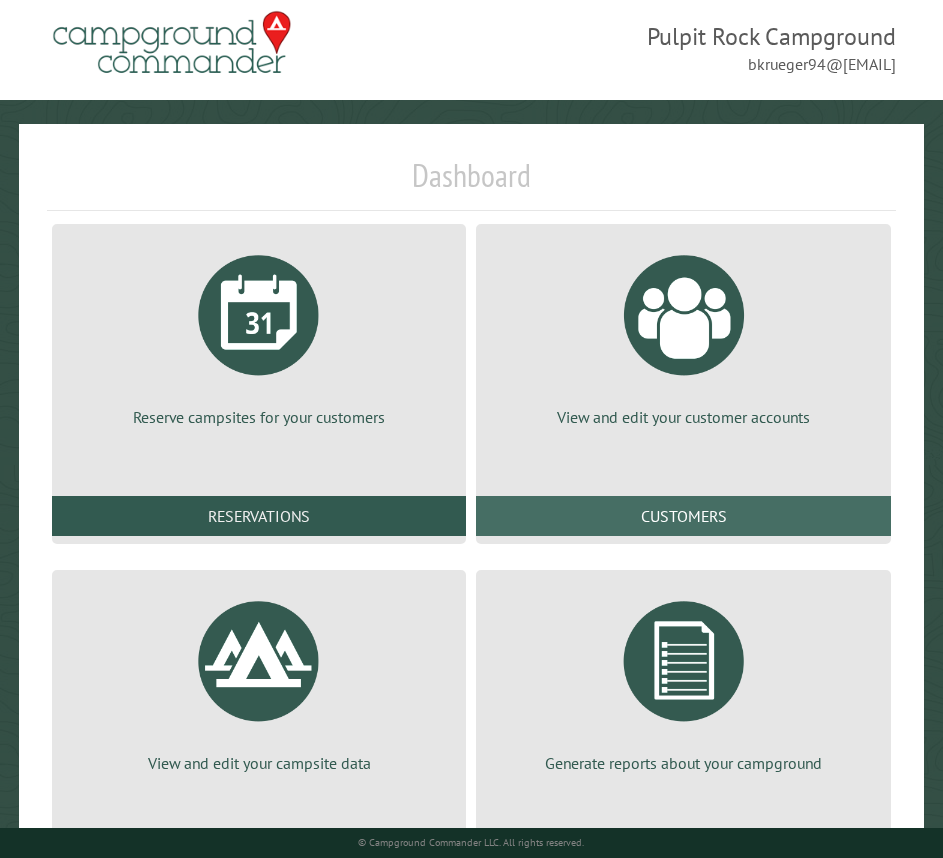 scroll, scrollTop: 0, scrollLeft: 0, axis: both 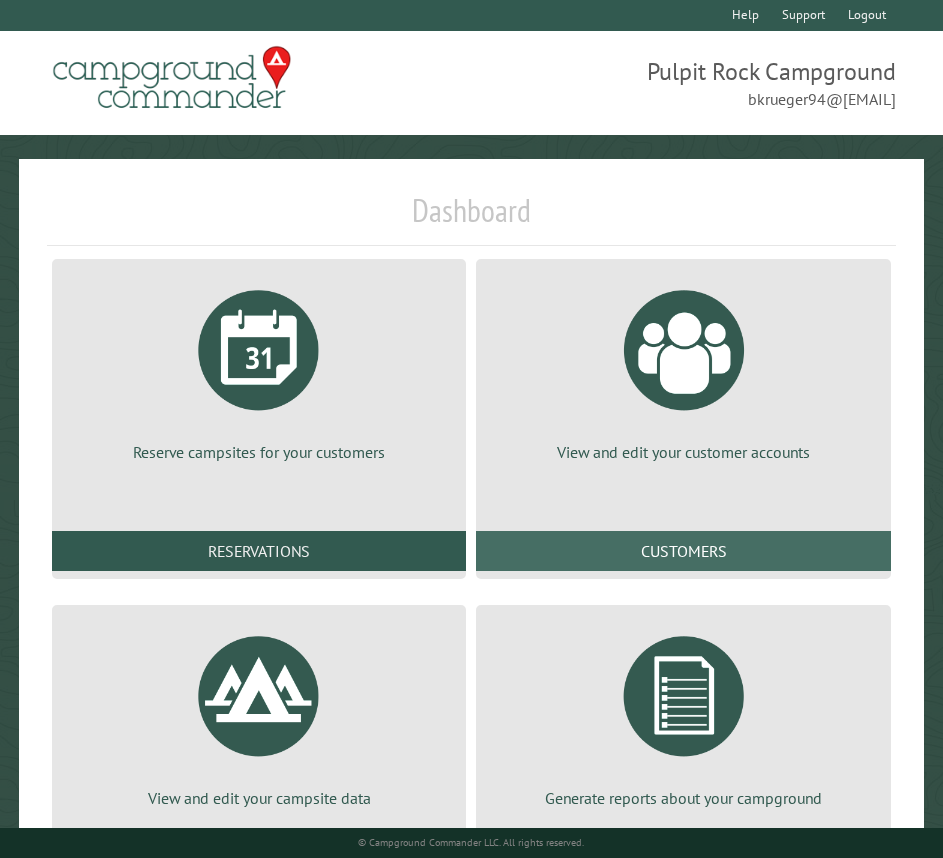 click on "Customers" at bounding box center (683, 551) 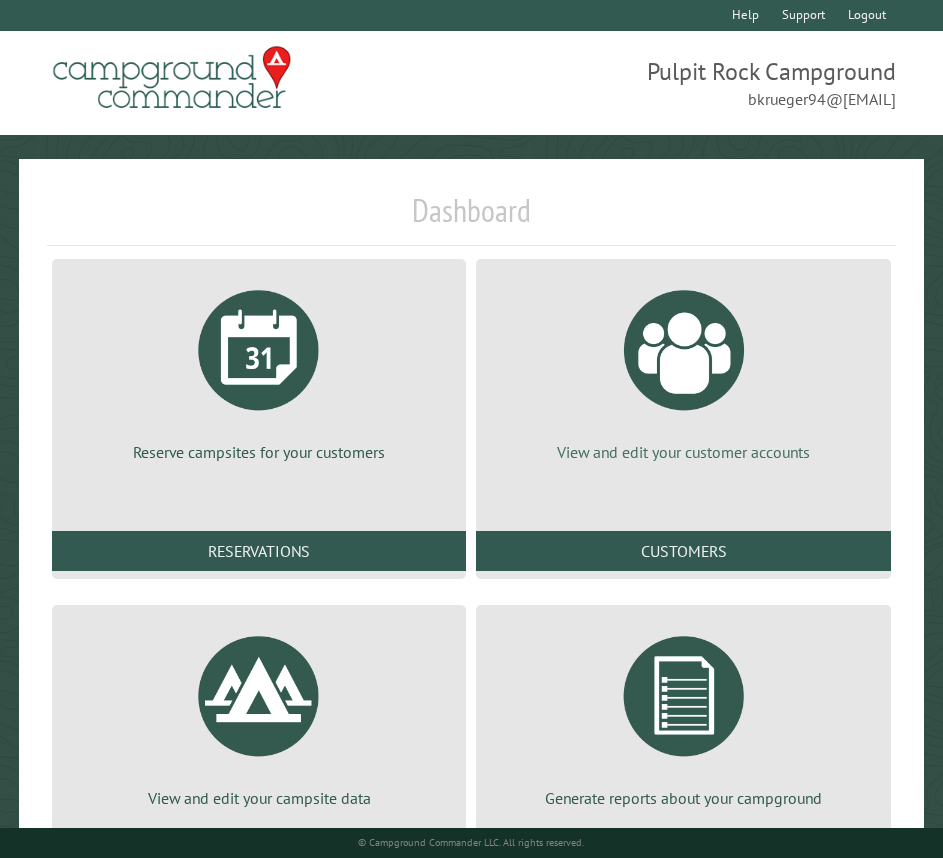 click at bounding box center (684, 350) 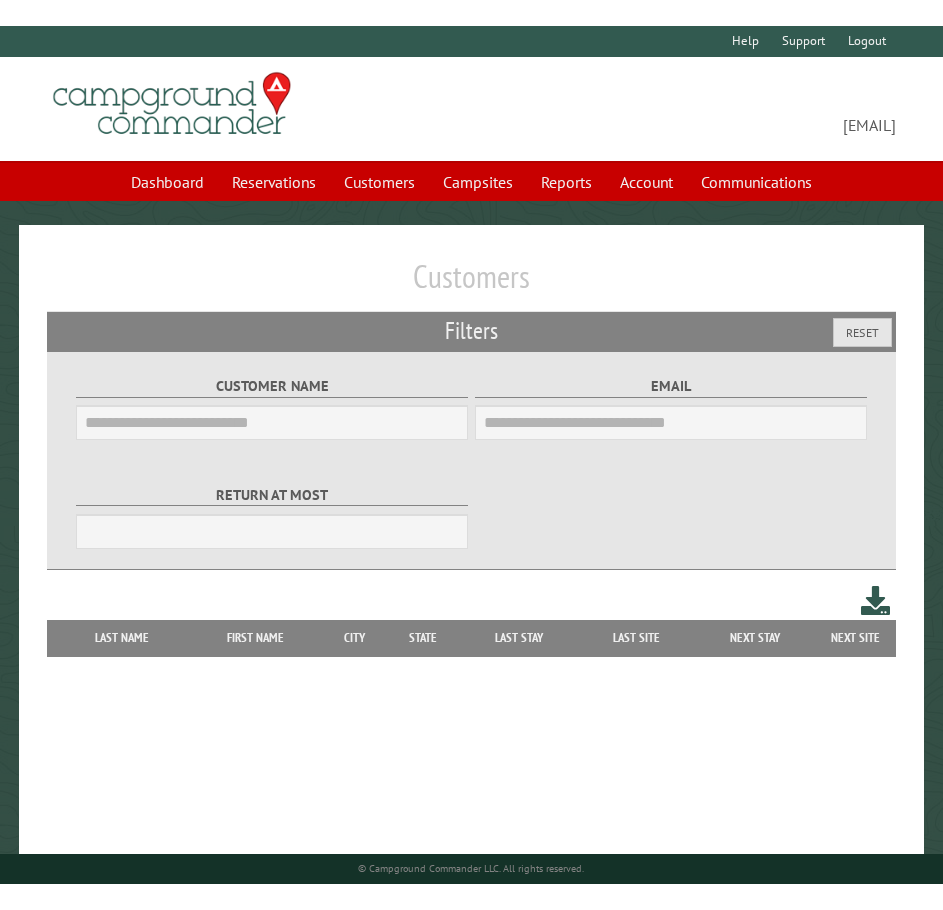 scroll, scrollTop: 0, scrollLeft: 0, axis: both 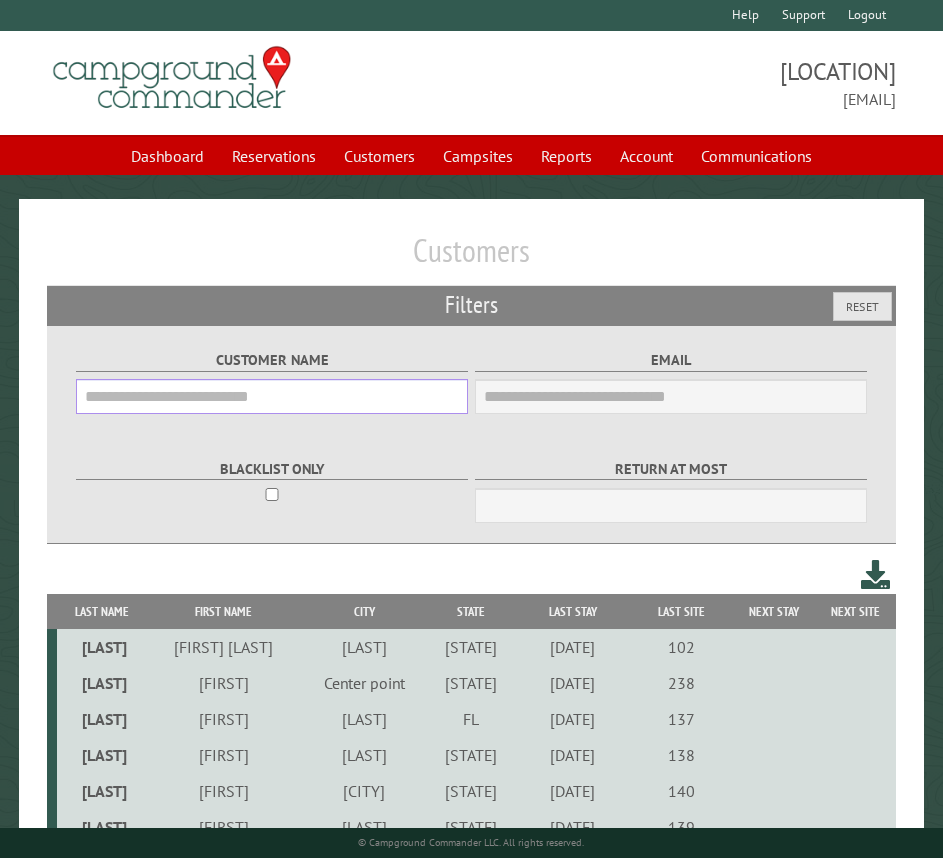 click on "Customer Name" at bounding box center (272, 396) 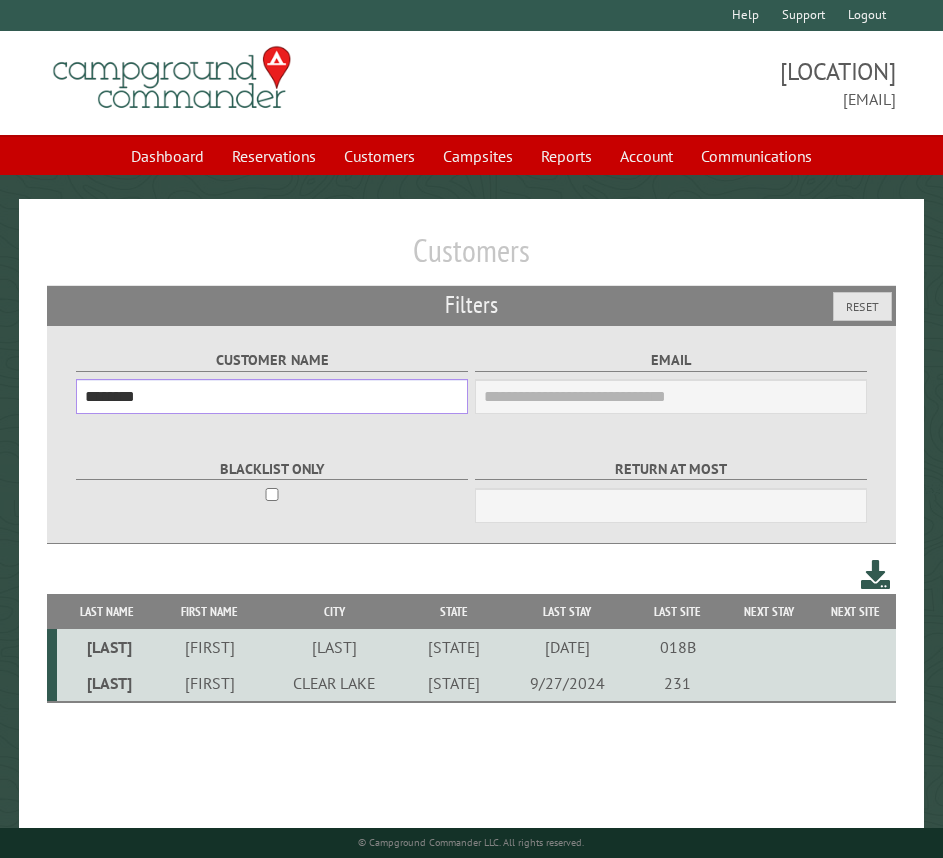 type on "********" 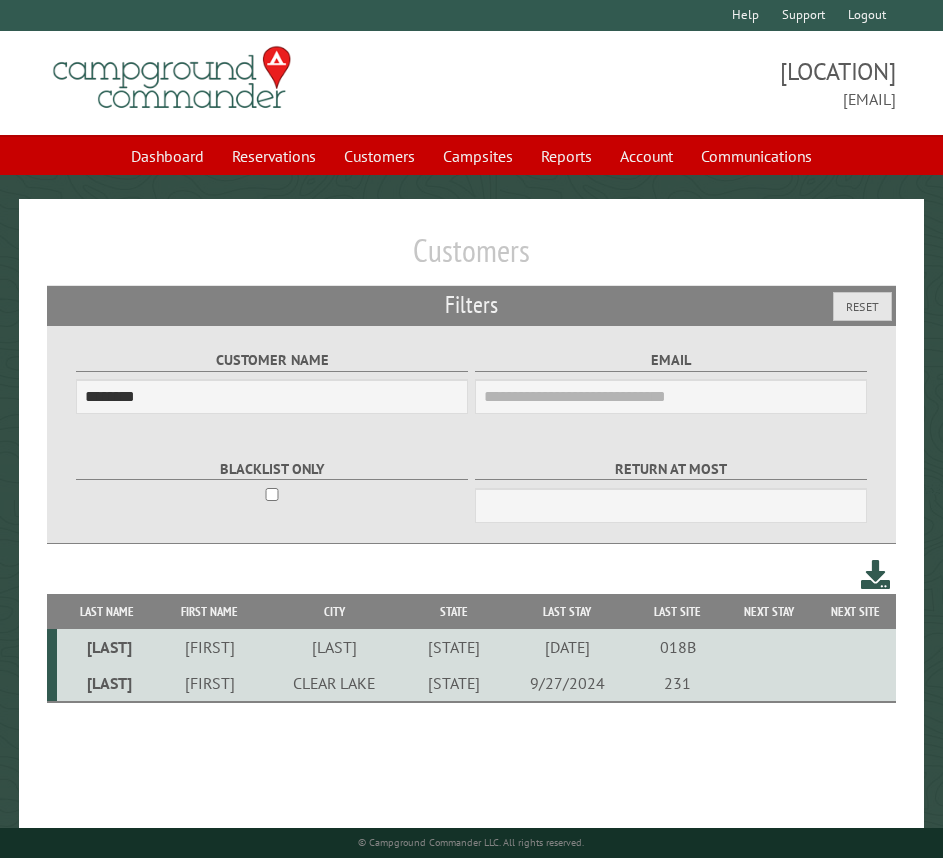 click on "CLEAR LAKE" at bounding box center (334, 683) 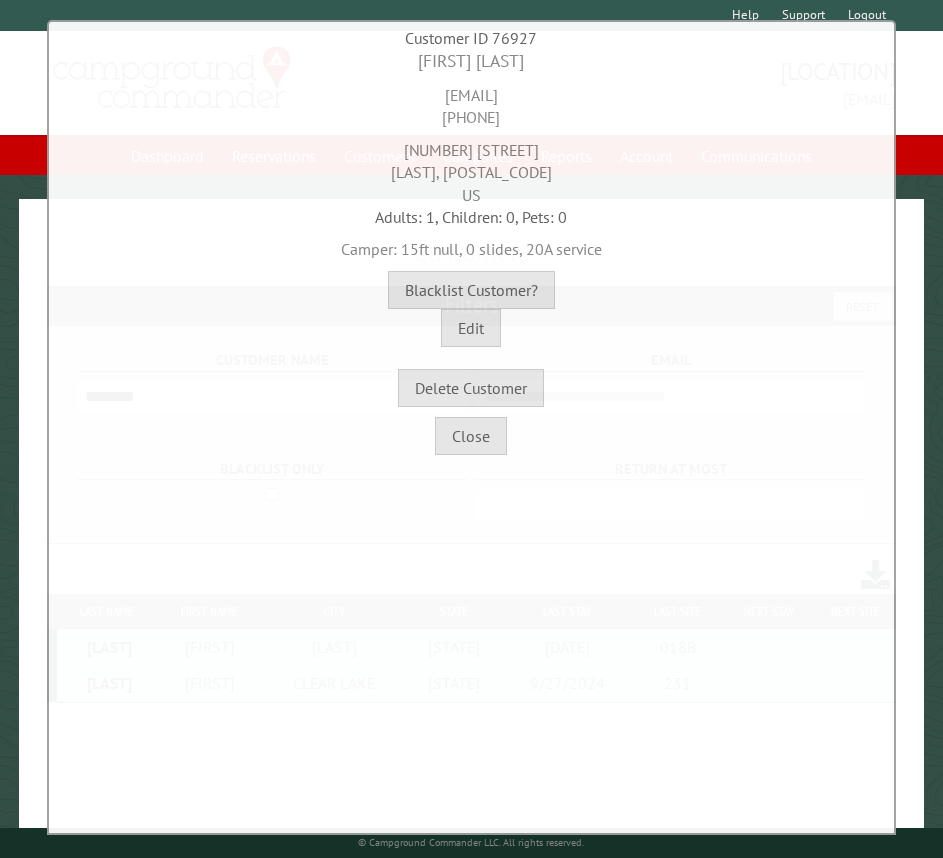drag, startPoint x: 557, startPoint y: 98, endPoint x: 359, endPoint y: 83, distance: 198.56737 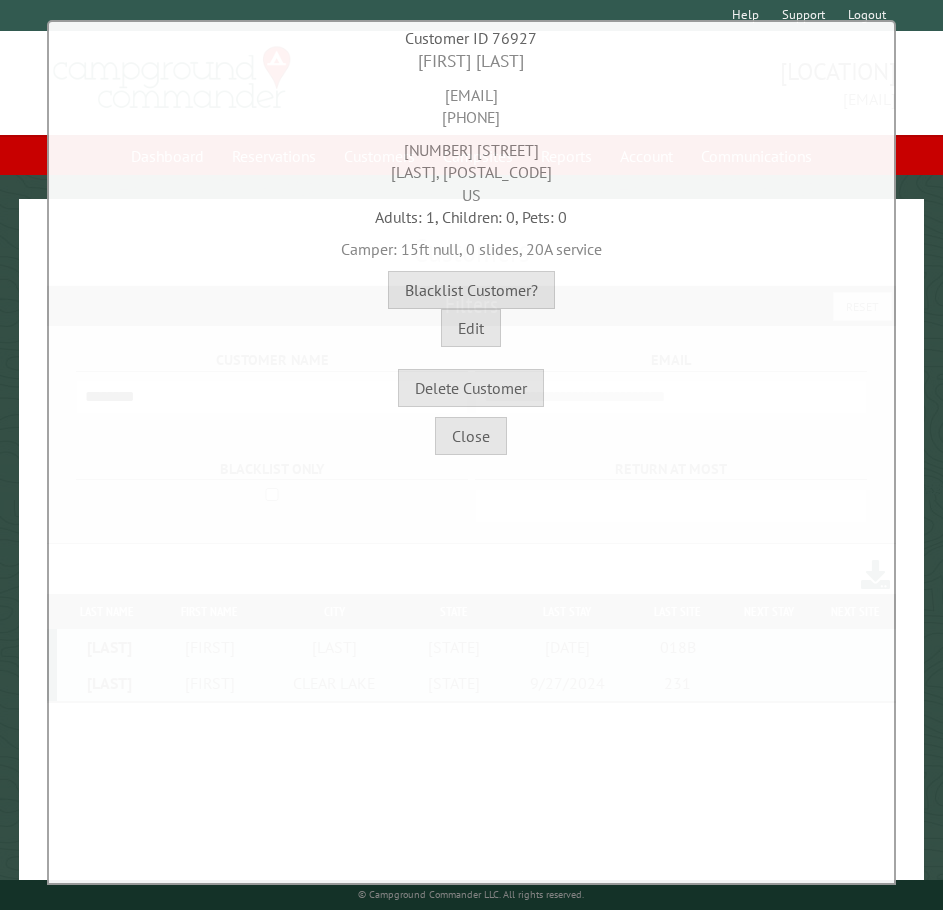 click on "**********" at bounding box center [471, 452] 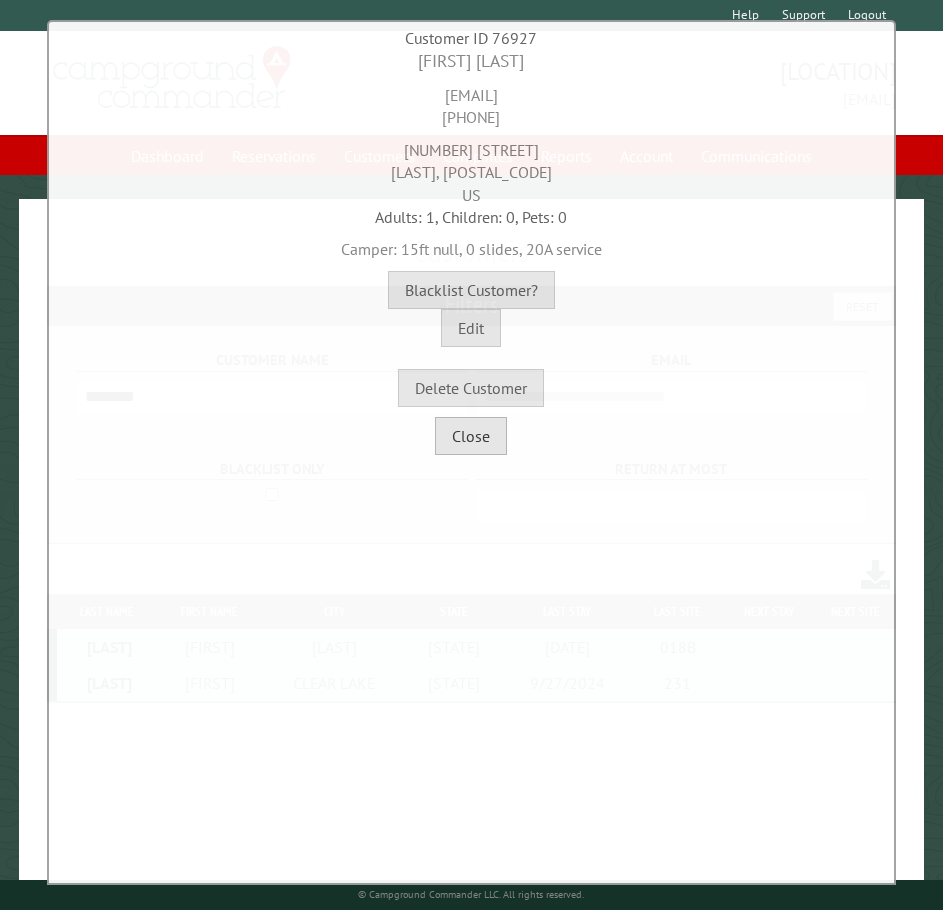 click on "Close" at bounding box center [471, 436] 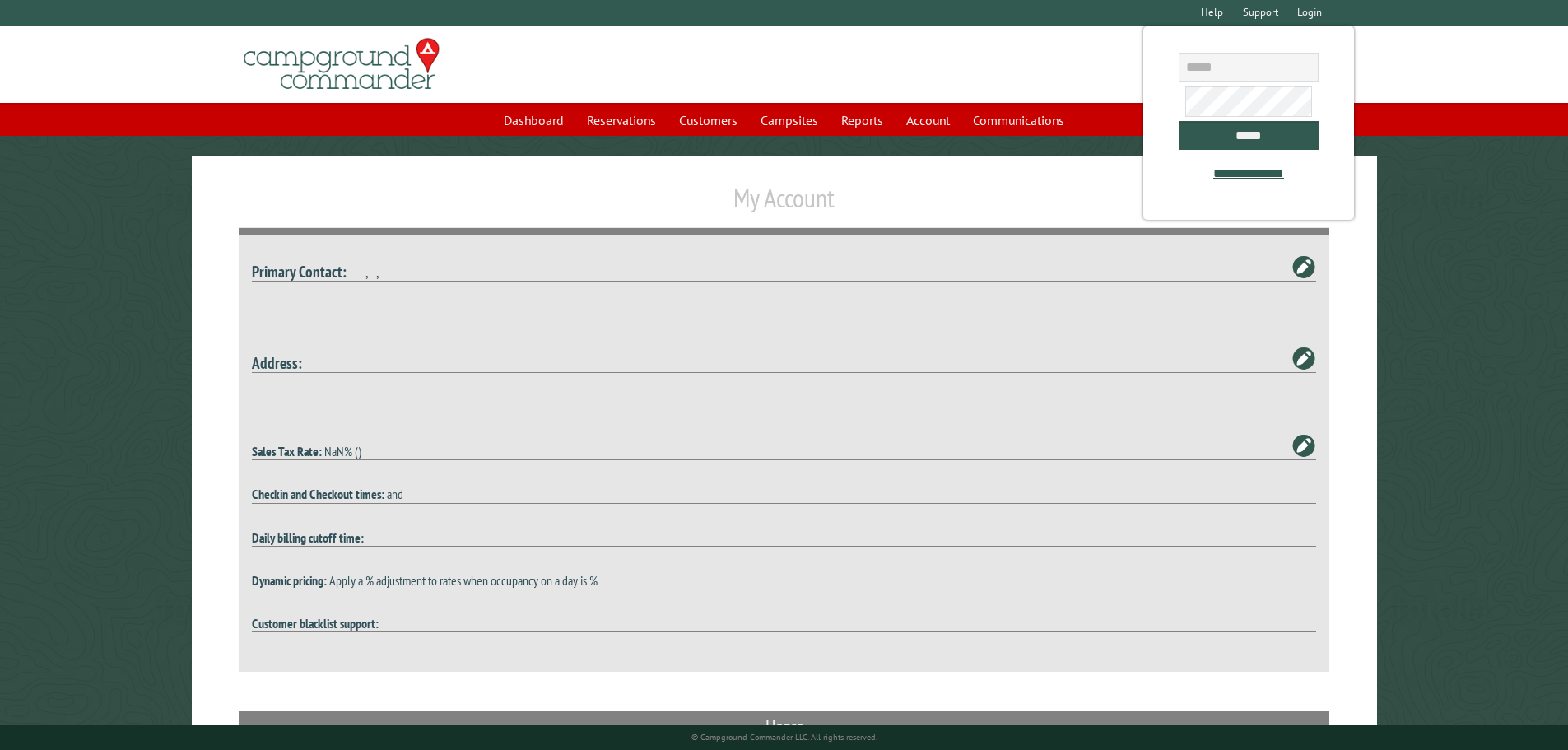 scroll, scrollTop: 0, scrollLeft: 0, axis: both 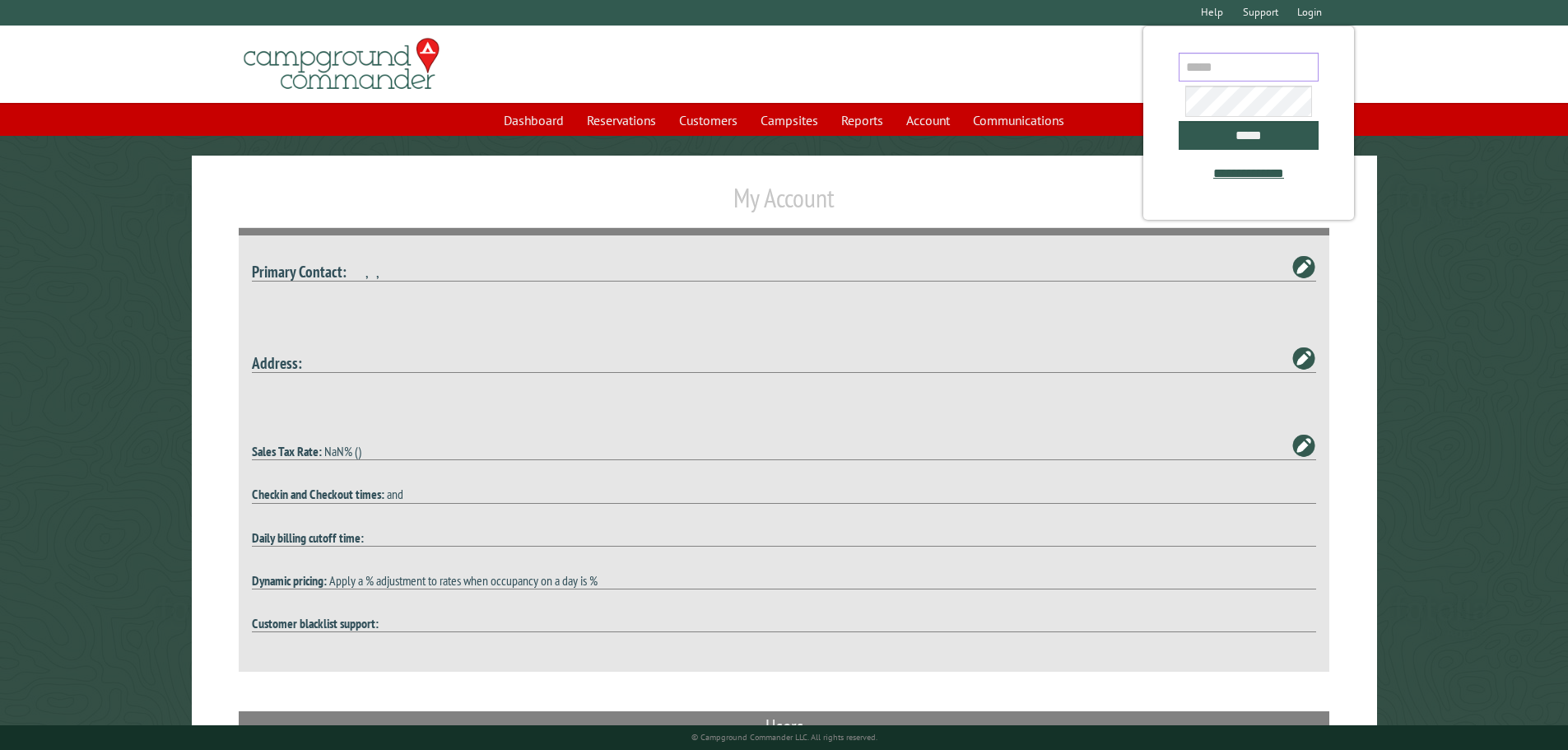 click at bounding box center [1249, 67] 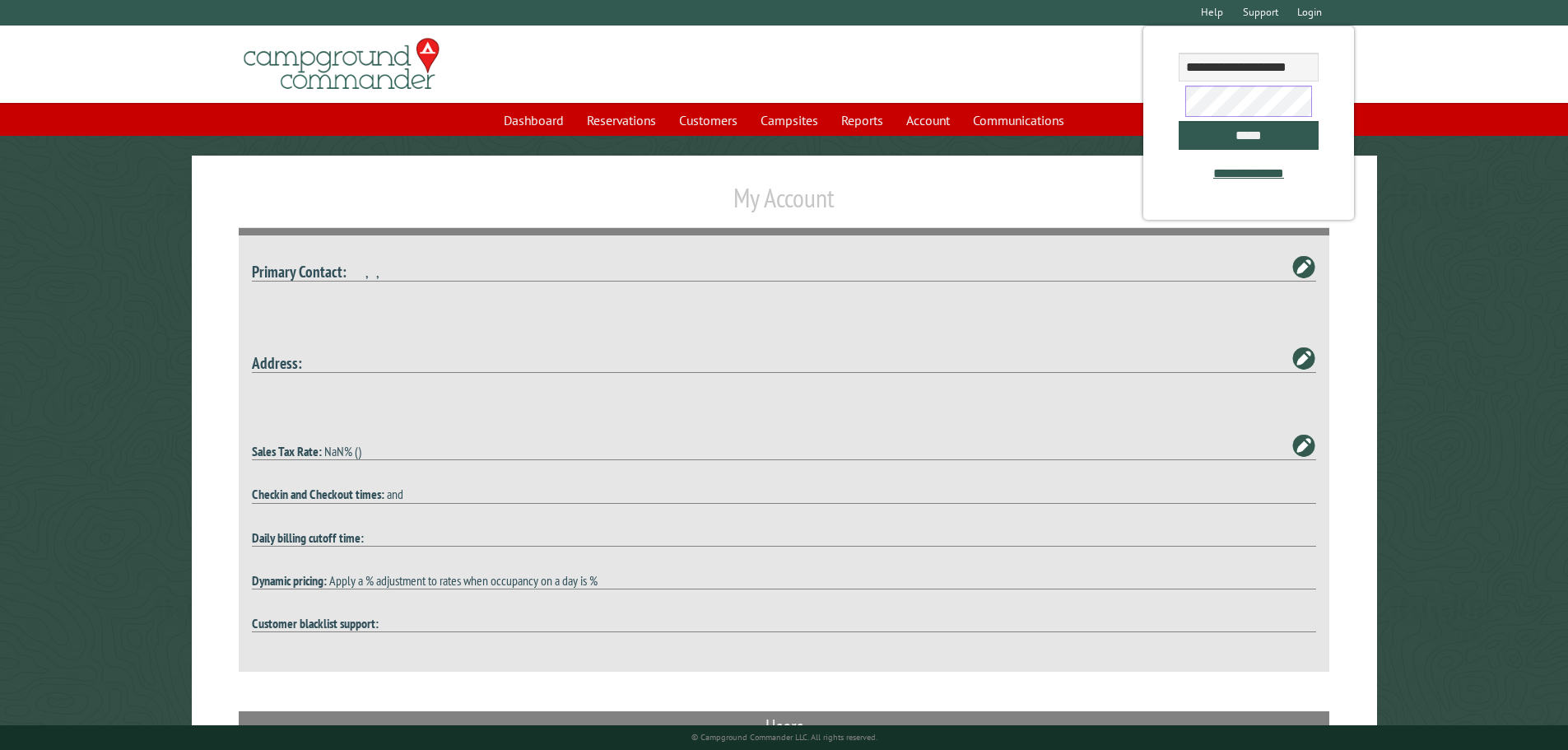 click on "*****" at bounding box center (1249, 135) 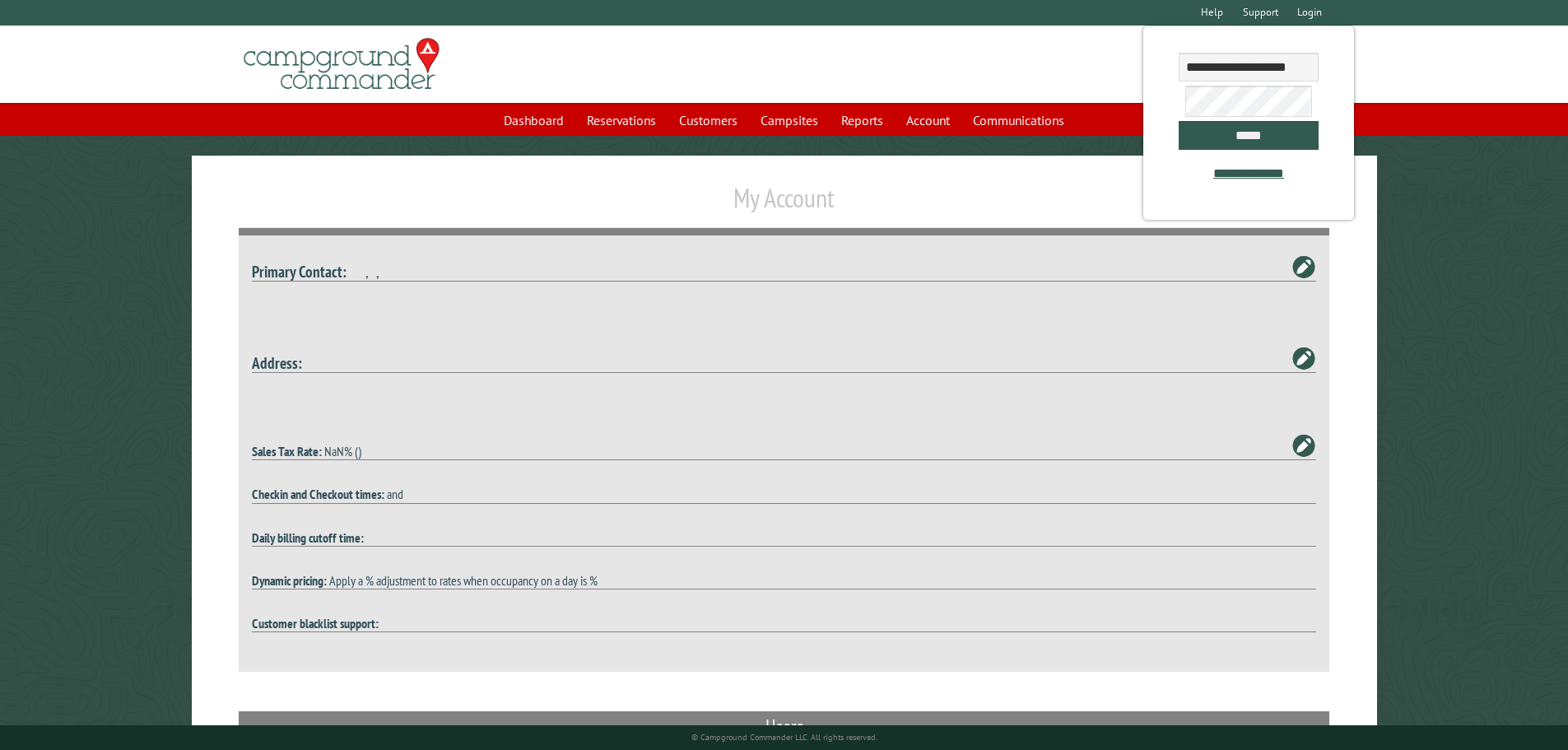 type on "**********" 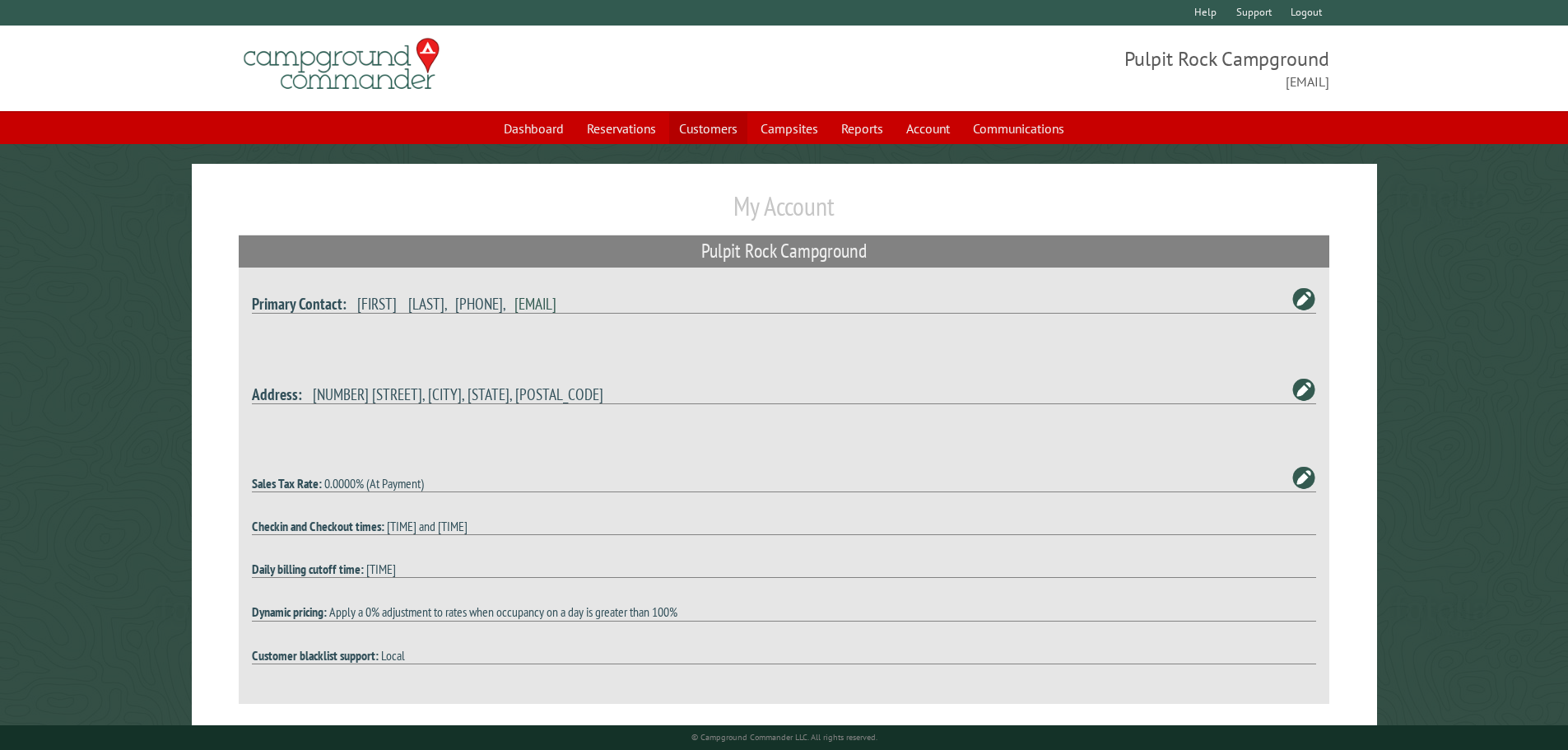 click on "Customers" at bounding box center (708, 128) 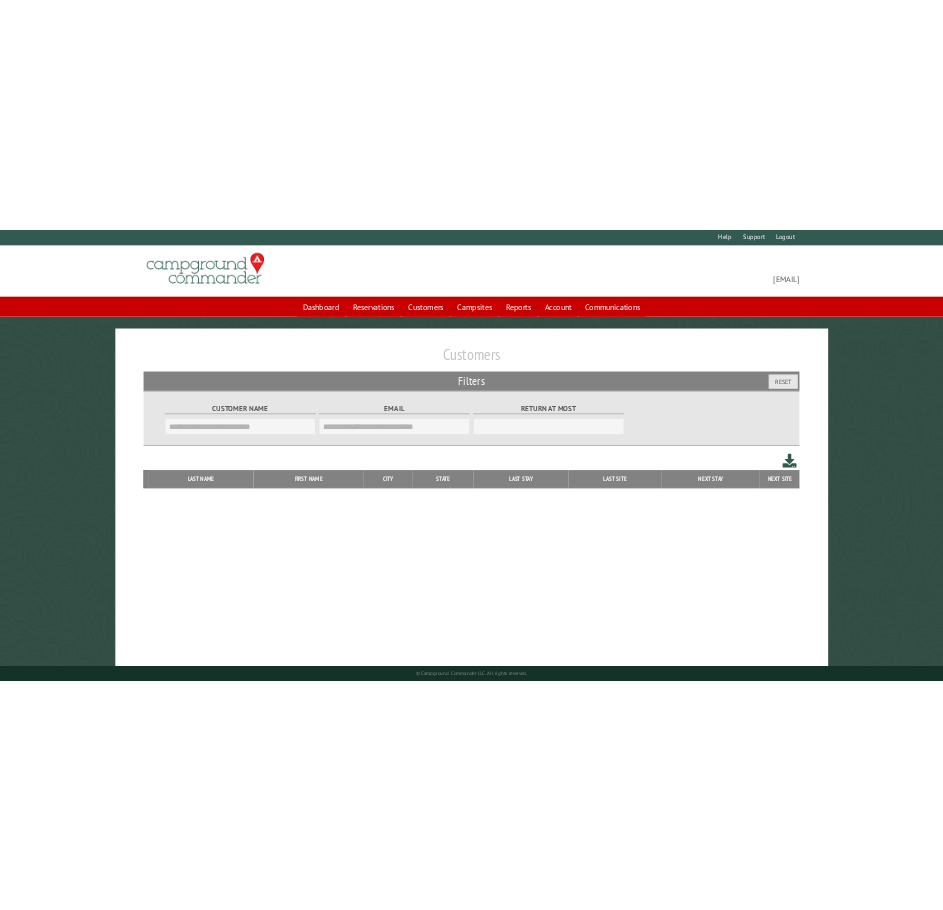 scroll, scrollTop: 0, scrollLeft: 0, axis: both 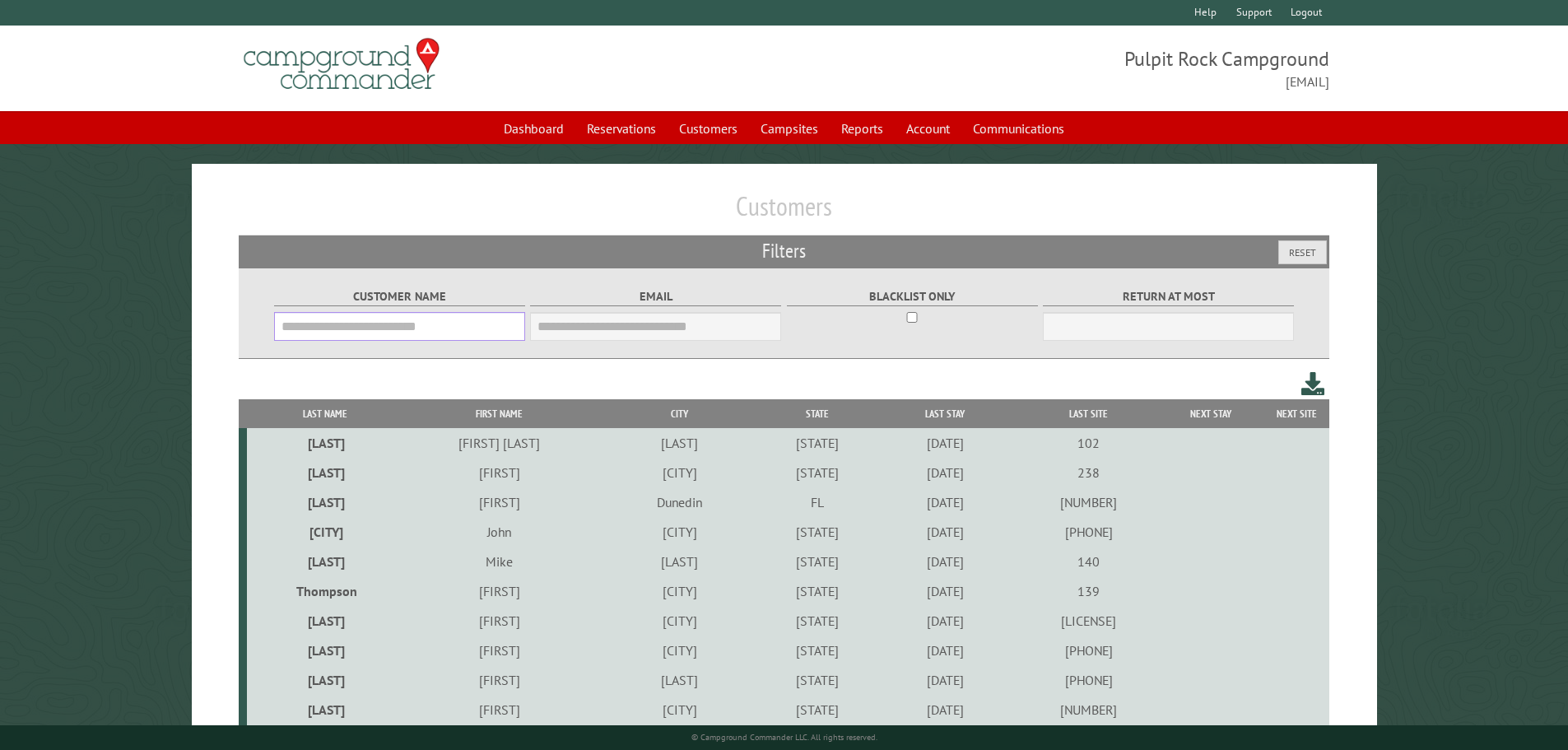click on "Customer Name" at bounding box center [399, 326] 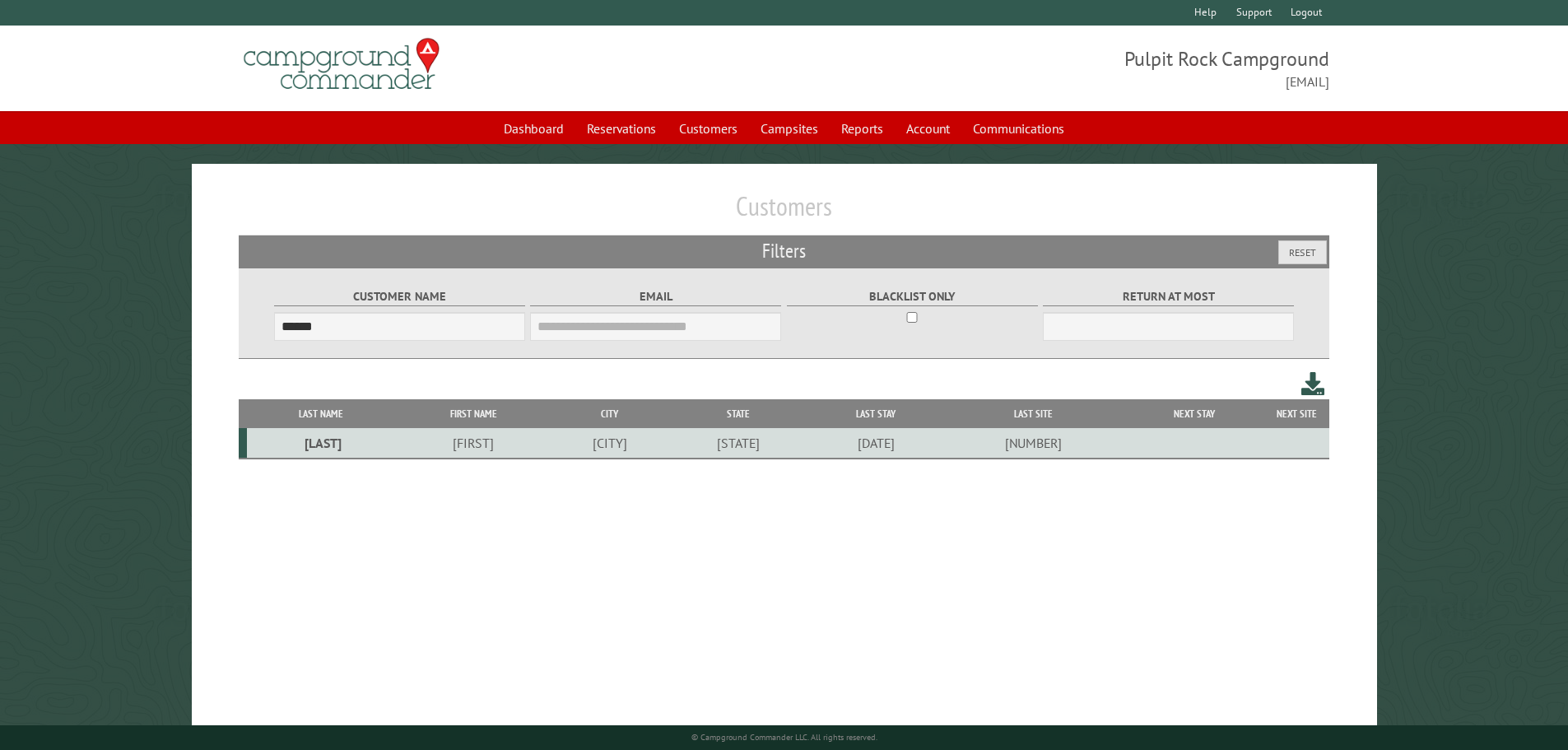 click on "[CITY]" at bounding box center (610, 443) 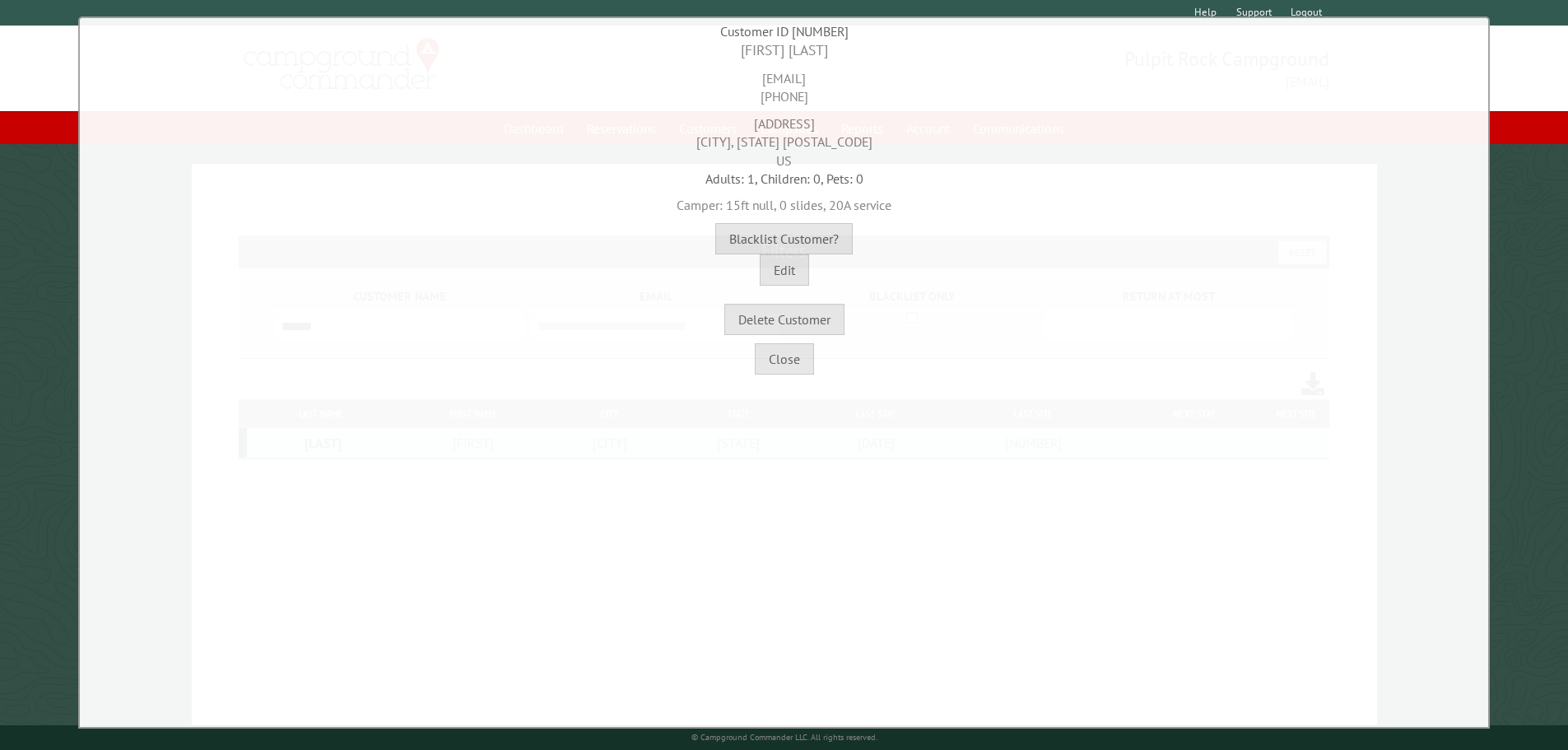drag, startPoint x: 861, startPoint y: 77, endPoint x: 707, endPoint y: 65, distance: 154.46682 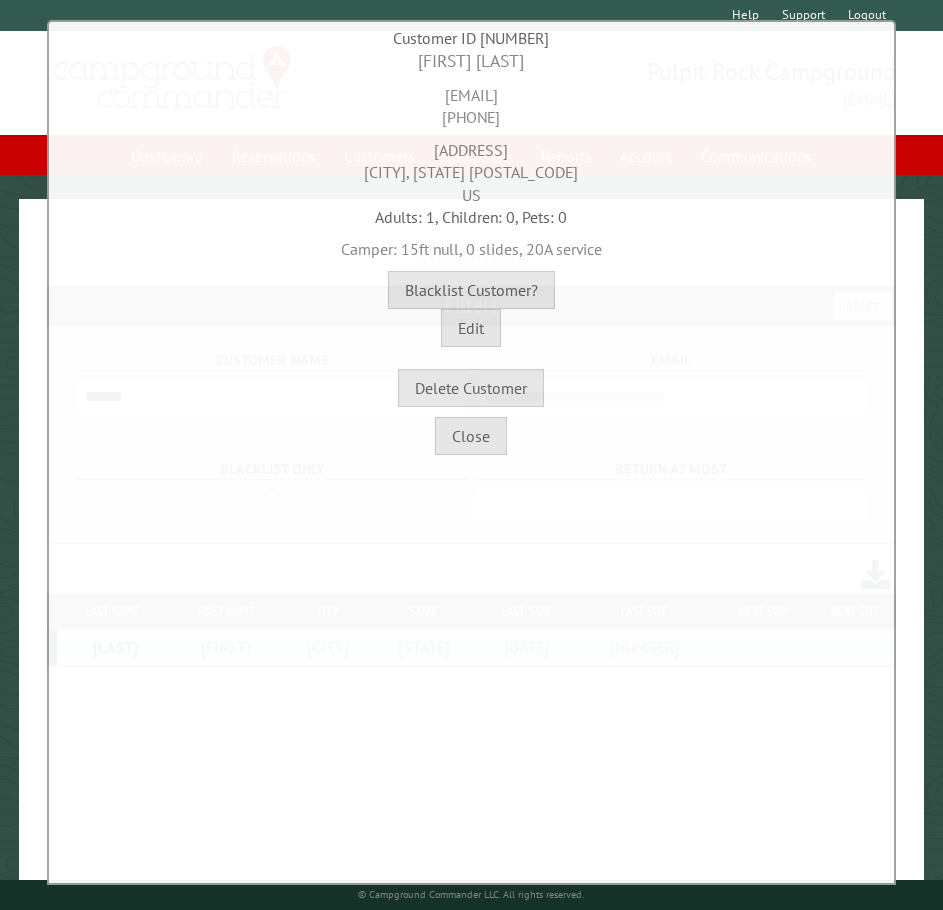 click on "[EMAIL]
[PHONE]" at bounding box center (471, 101) 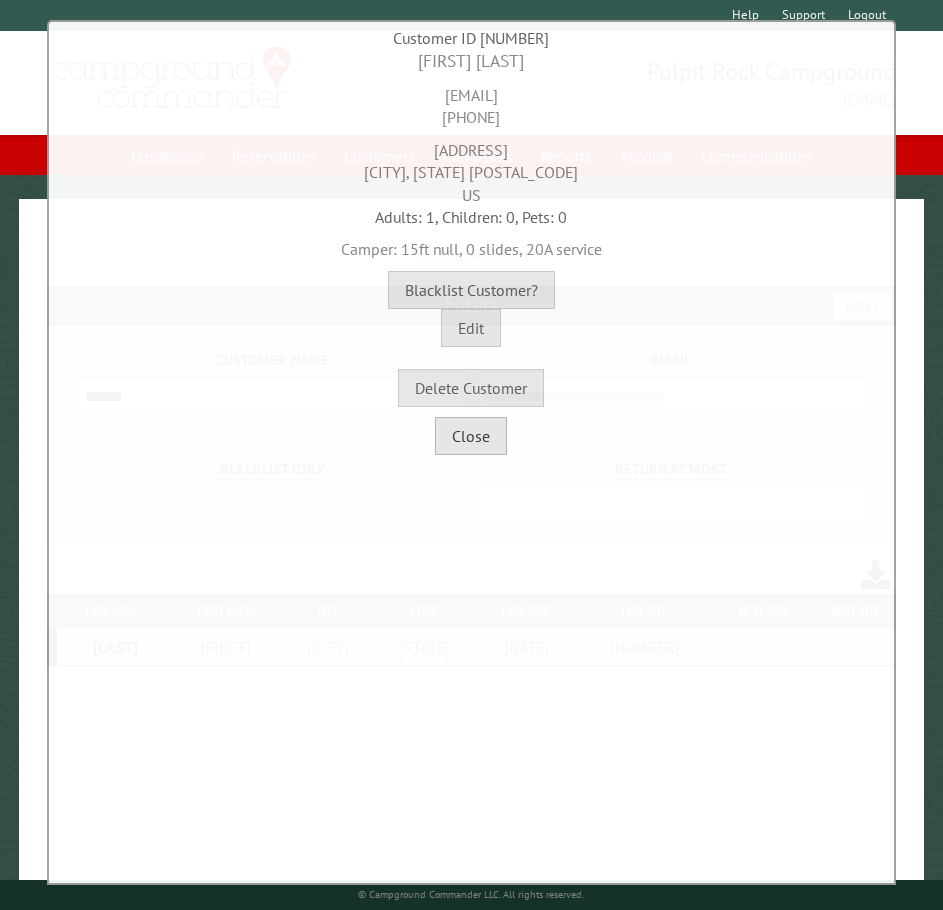 click on "Close" at bounding box center [471, 436] 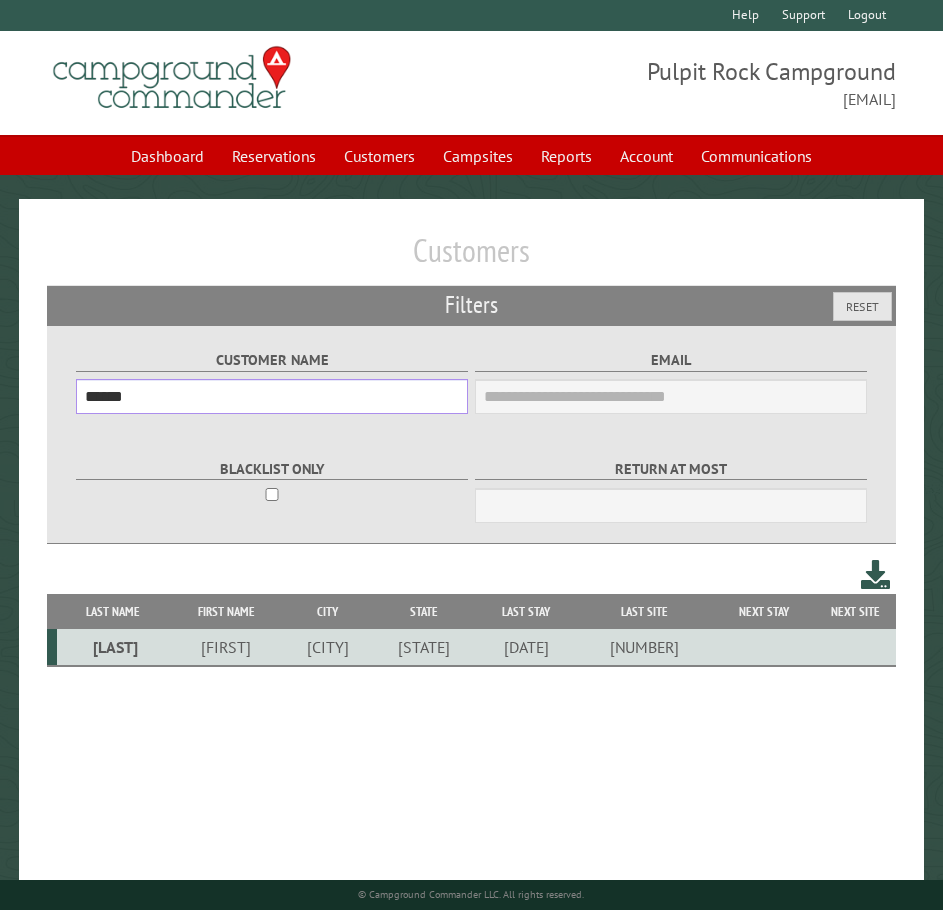 click on "******" at bounding box center (272, 396) 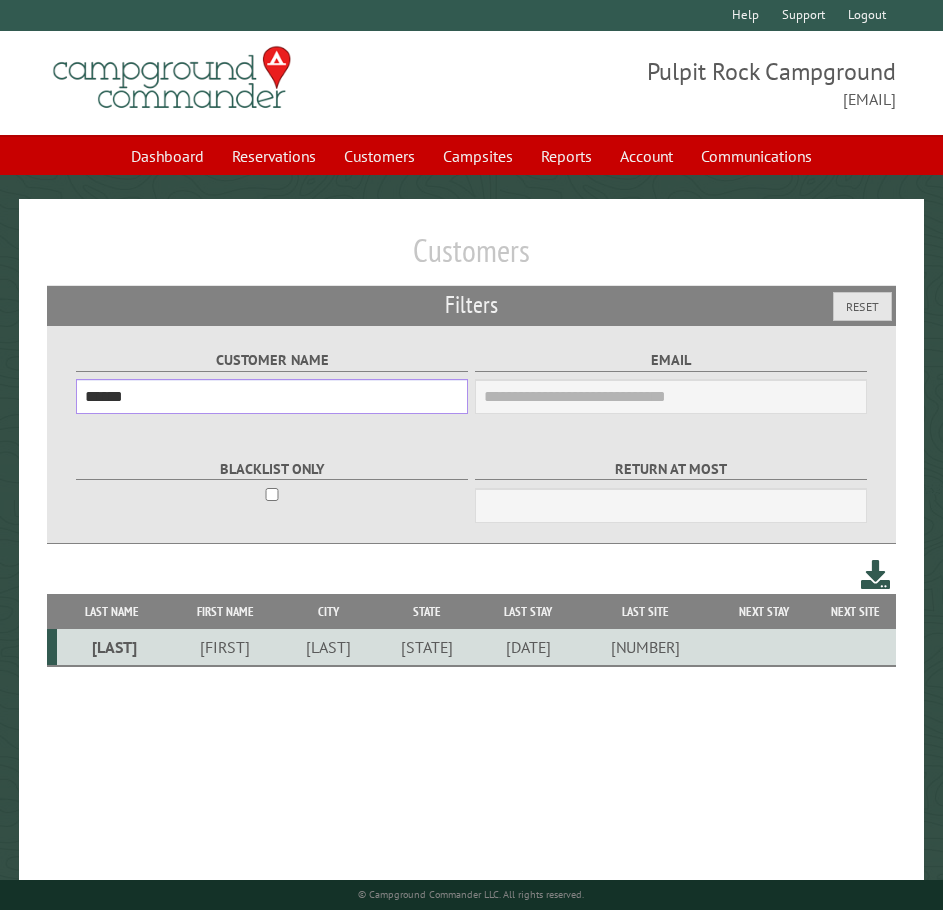 type on "******" 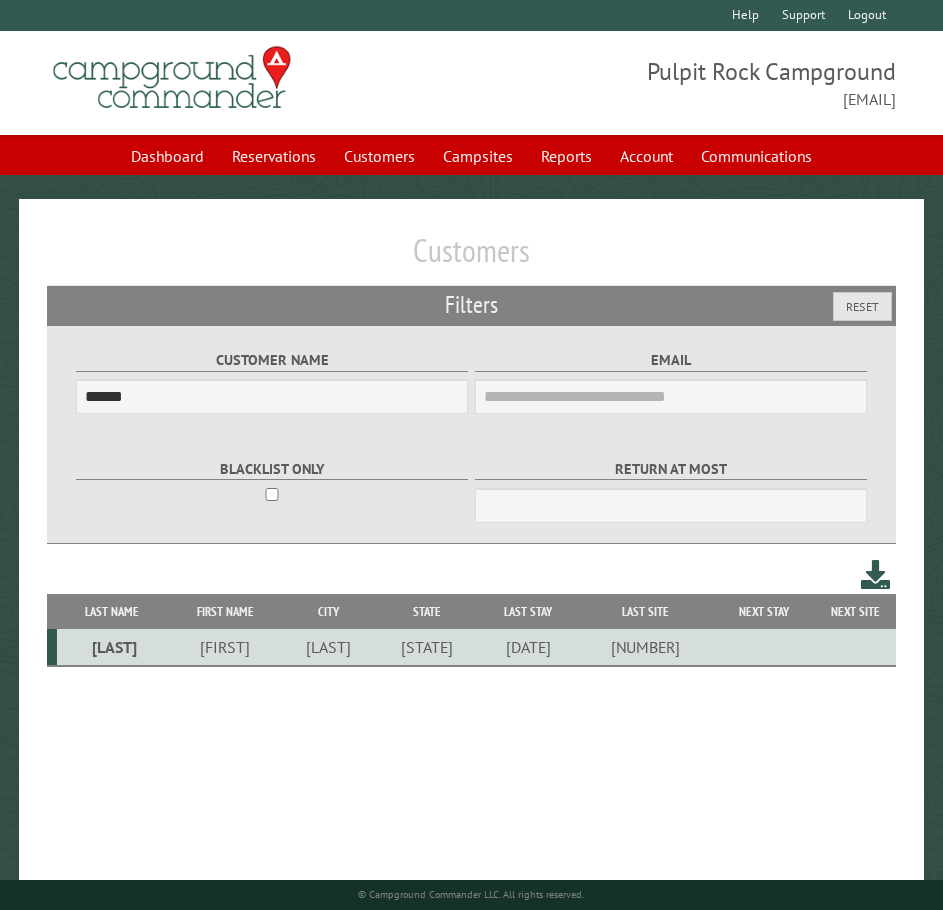 click on "[LAST]" at bounding box center (329, 647) 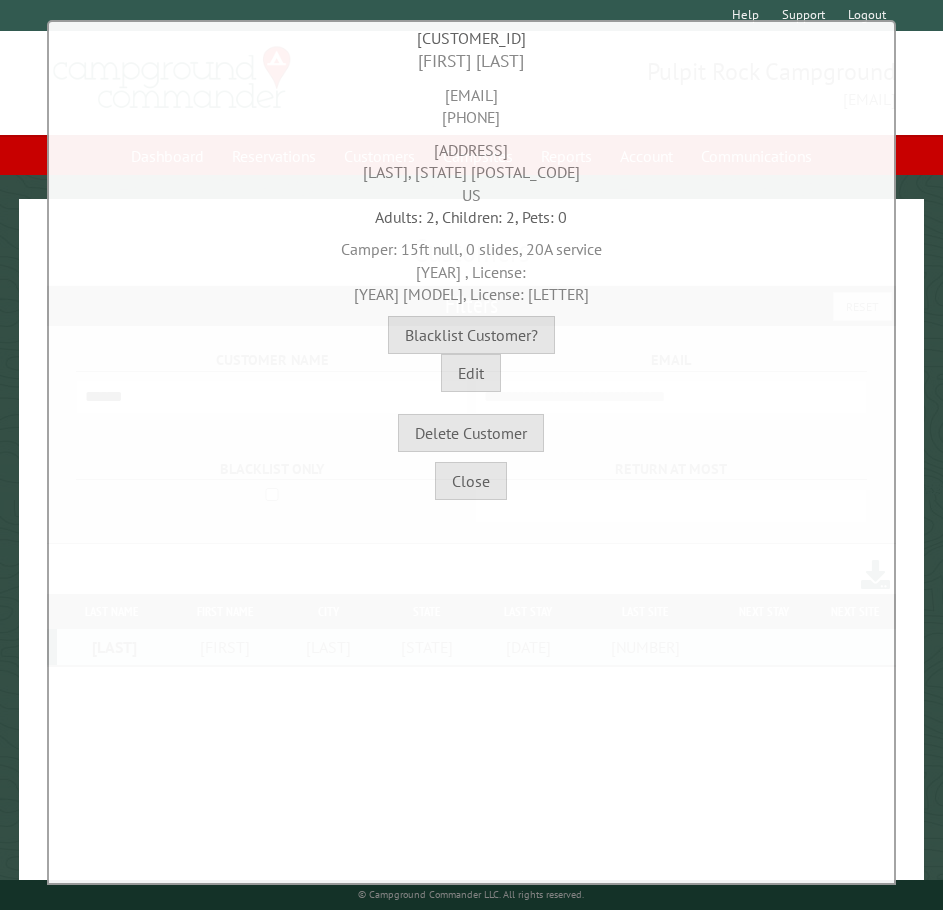 drag, startPoint x: 567, startPoint y: 97, endPoint x: 324, endPoint y: 88, distance: 243.16661 